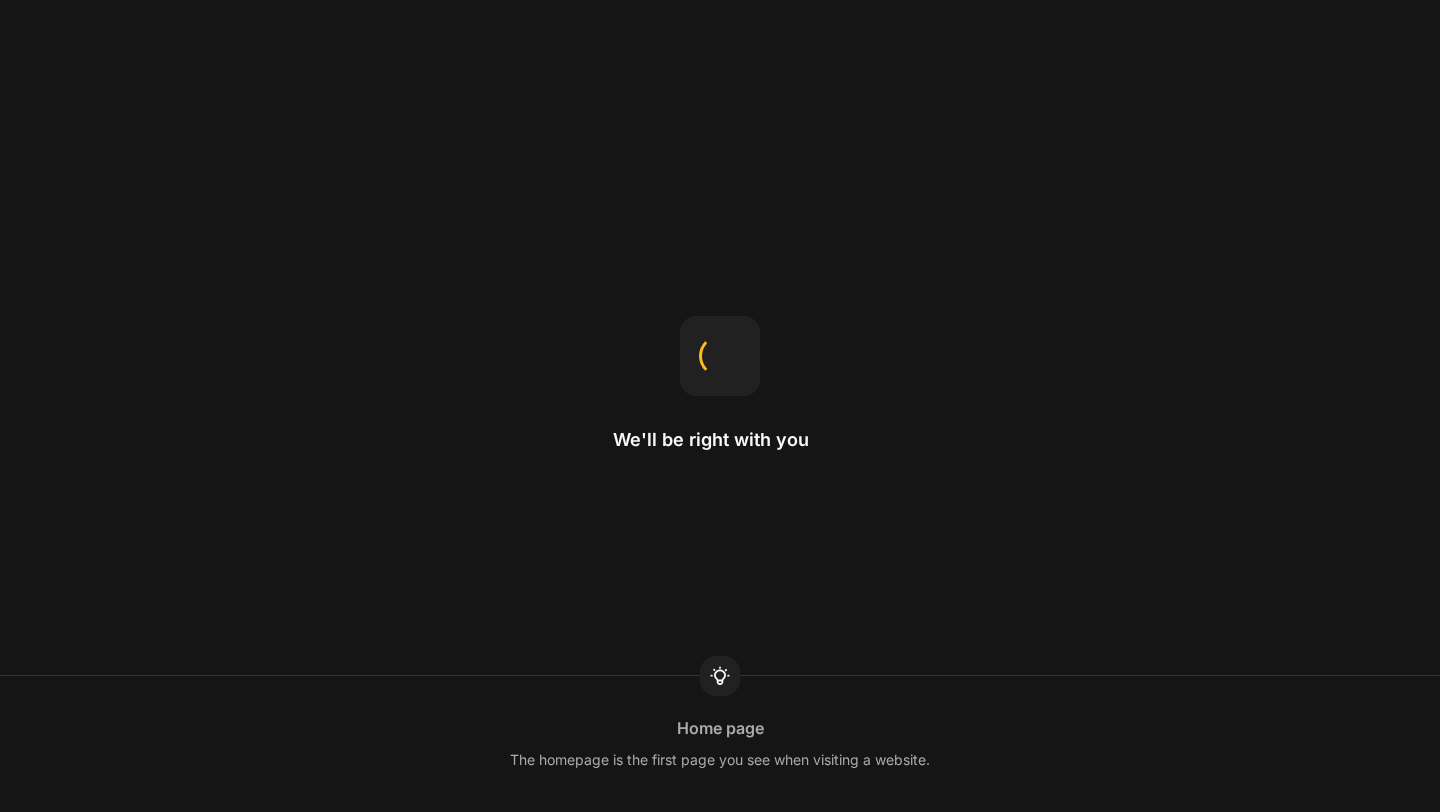 scroll, scrollTop: 0, scrollLeft: 0, axis: both 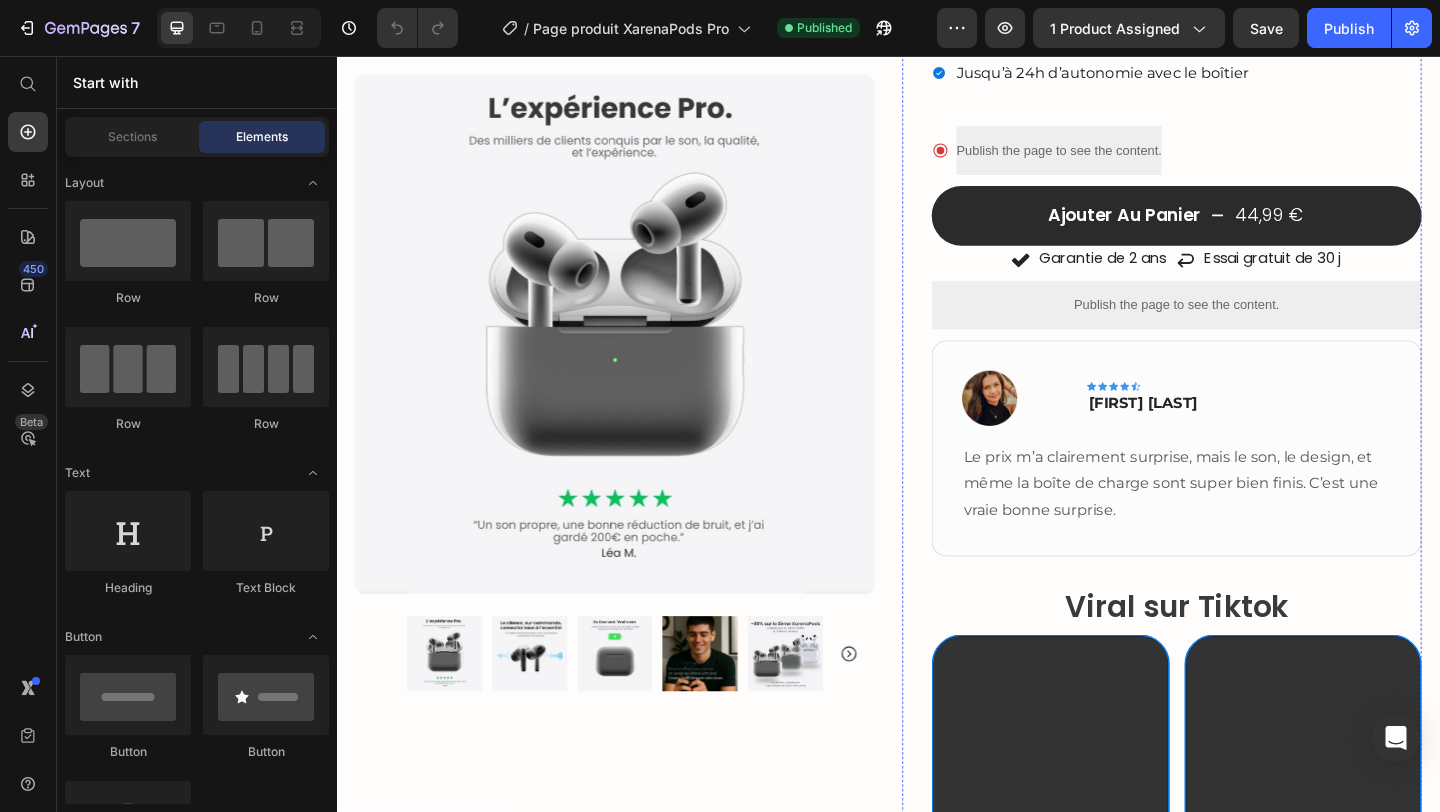click on "Publish the page to see the content." at bounding box center [1250, 326] 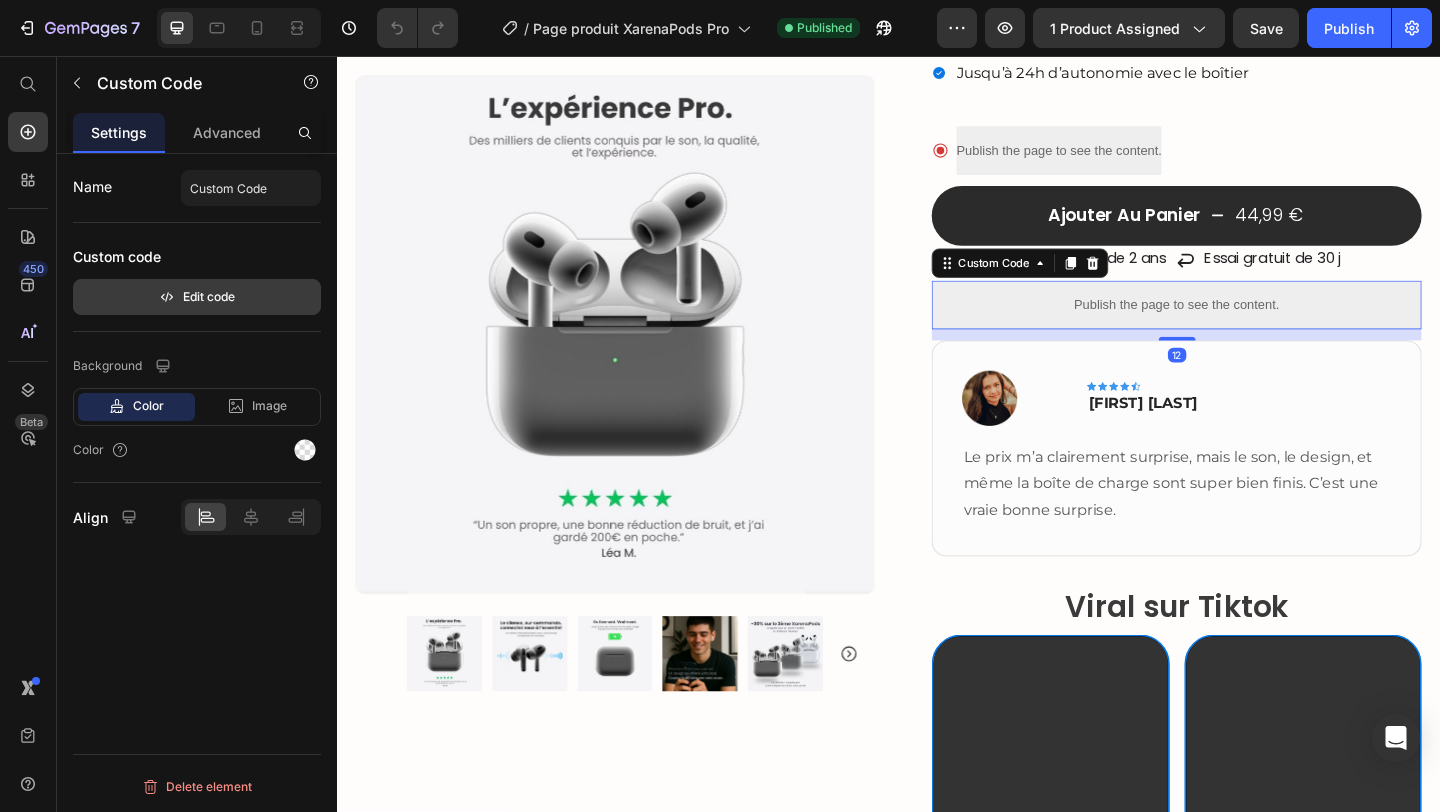 click on "Edit code" at bounding box center [197, 297] 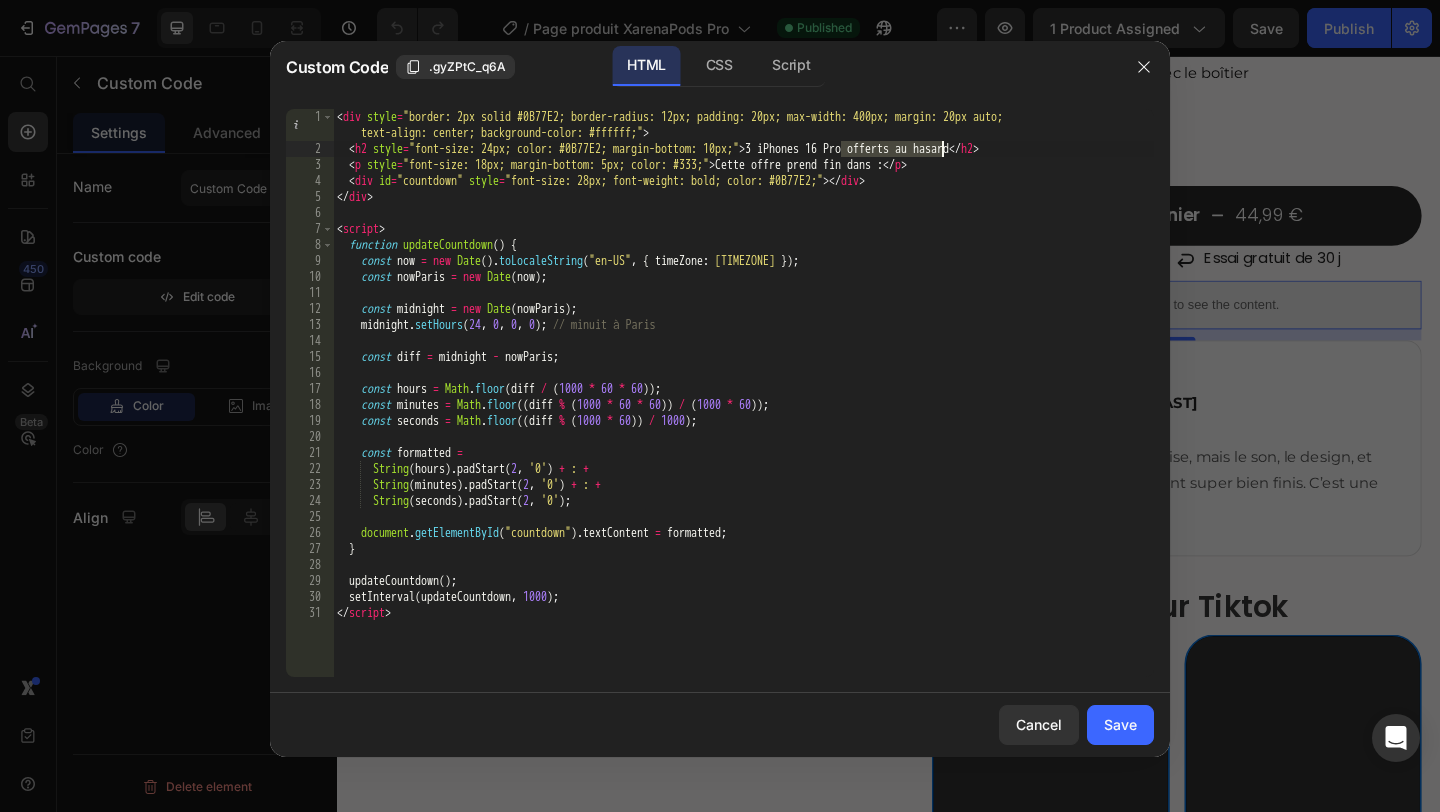 drag, startPoint x: 841, startPoint y: 147, endPoint x: 944, endPoint y: 147, distance: 103 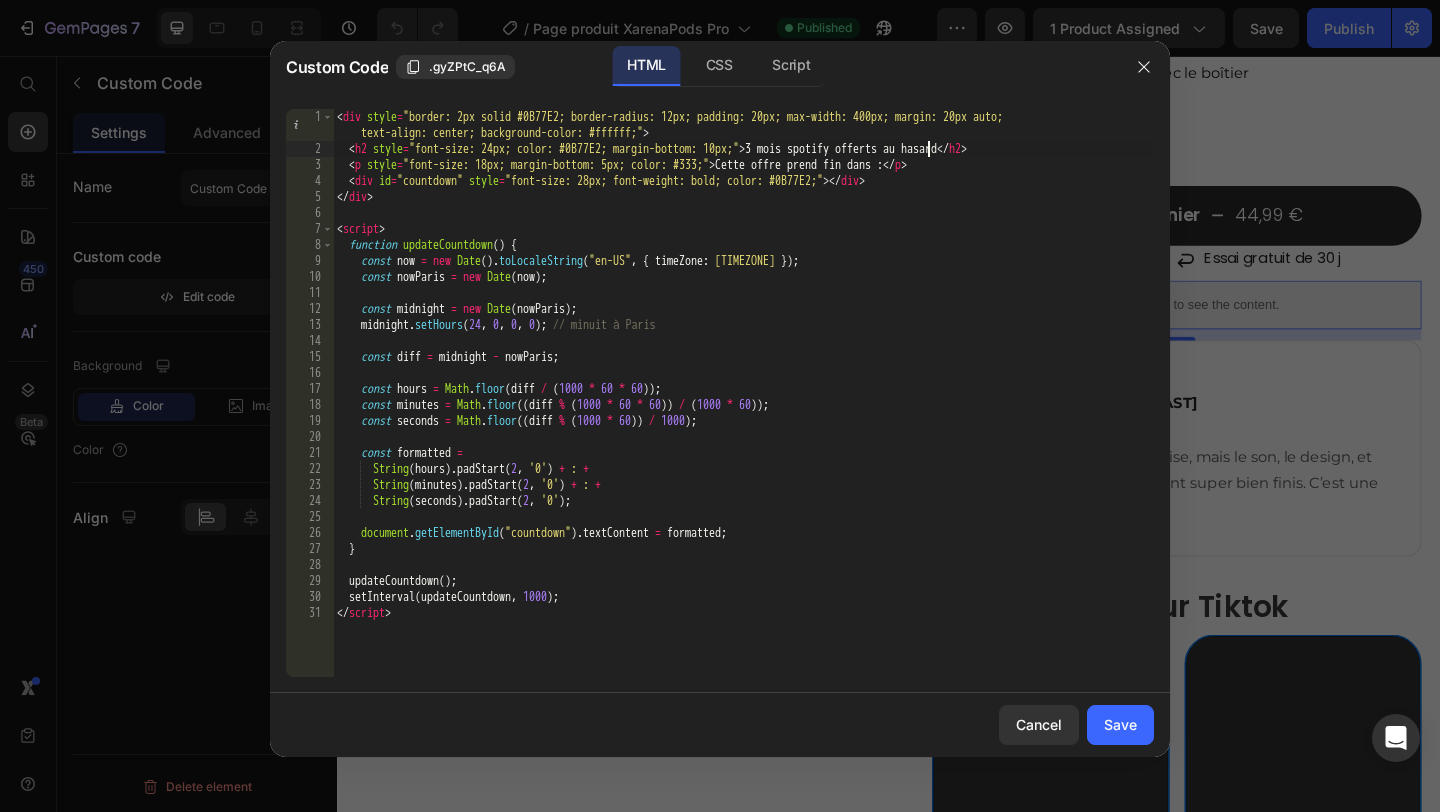 scroll, scrollTop: 0, scrollLeft: 48, axis: horizontal 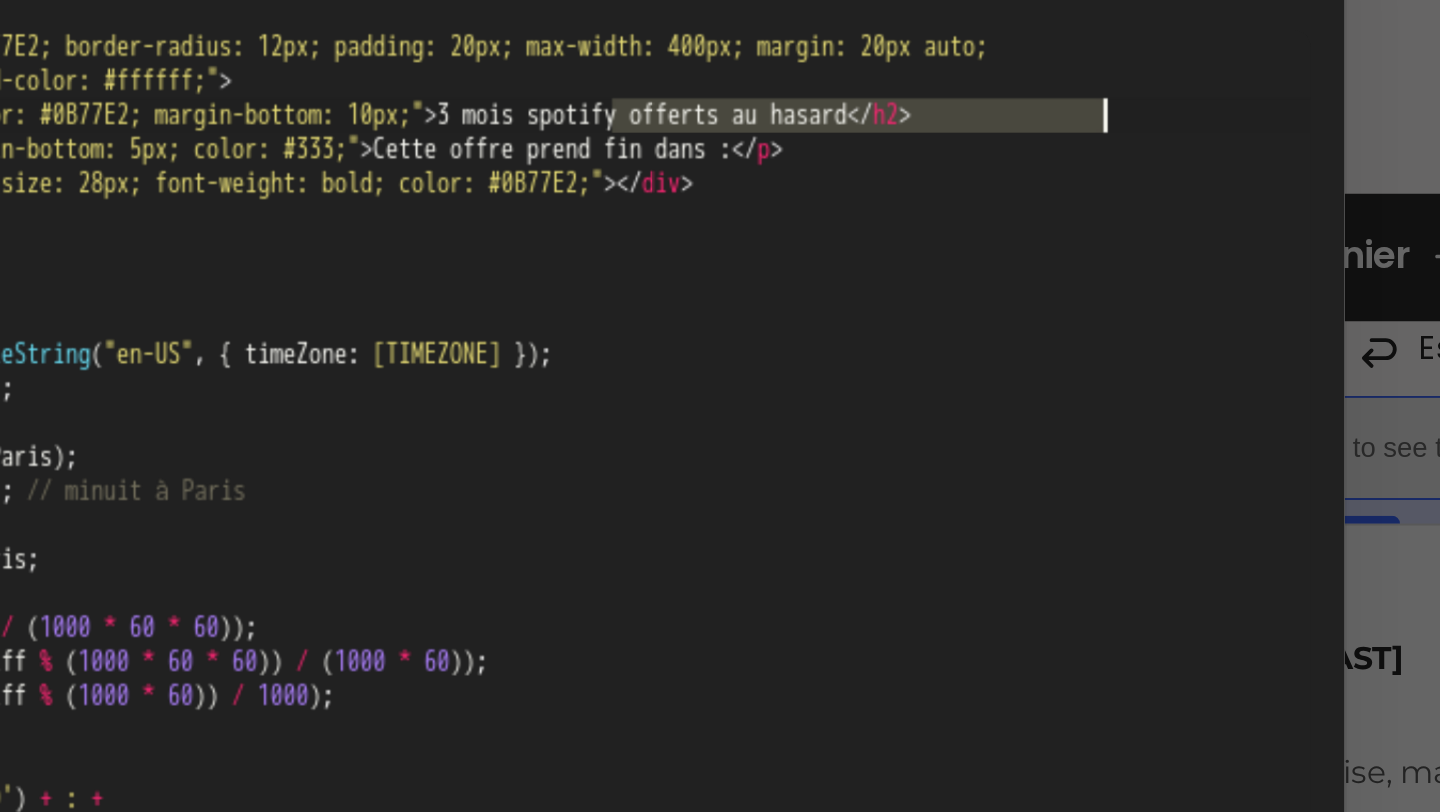 drag, startPoint x: 826, startPoint y: 148, endPoint x: 1058, endPoint y: 142, distance: 232.07758 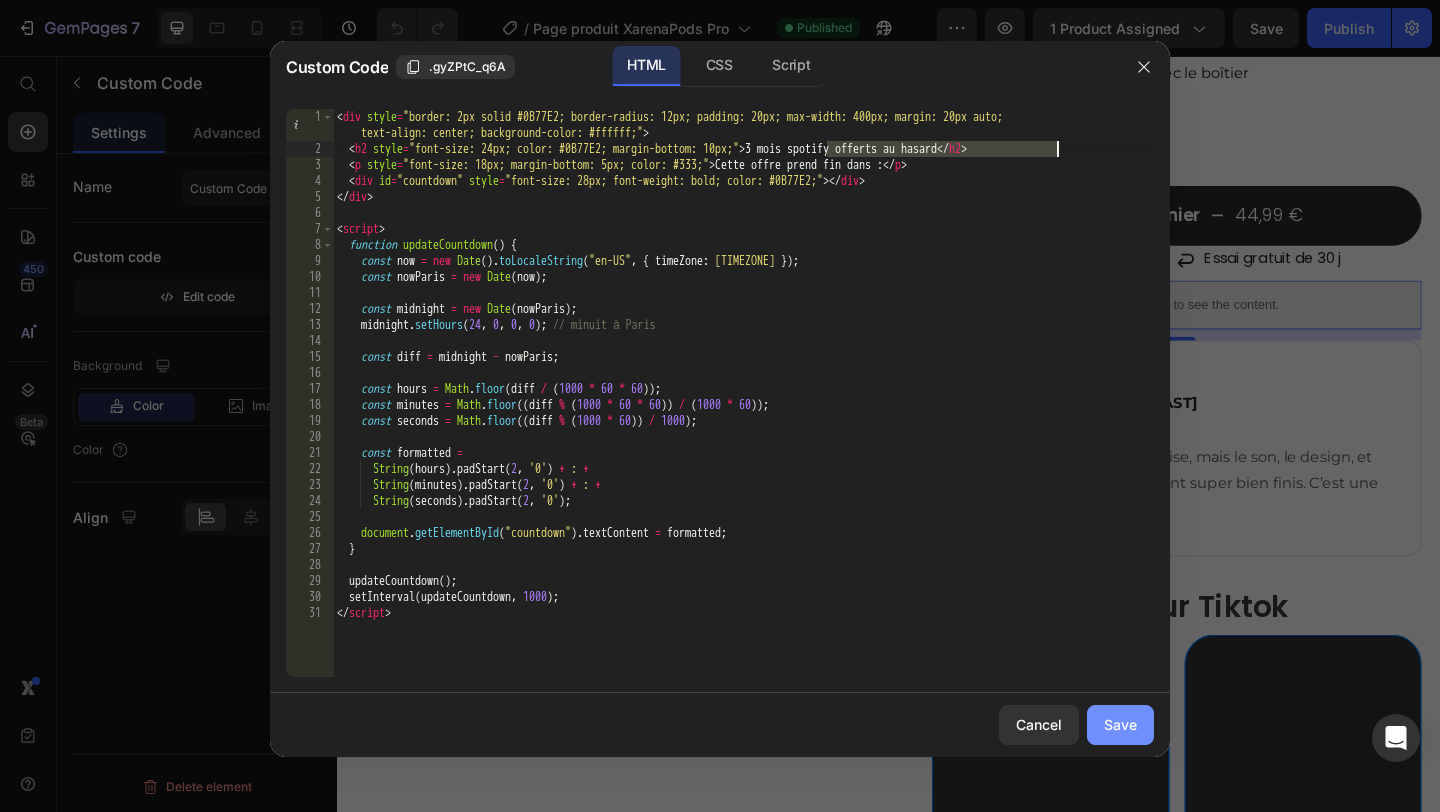 type on "<h2 style="font-size: 24px; color: #0B77E2; margin-bottom: 10px;">3 mois spotify offerts au hasard</h2>" 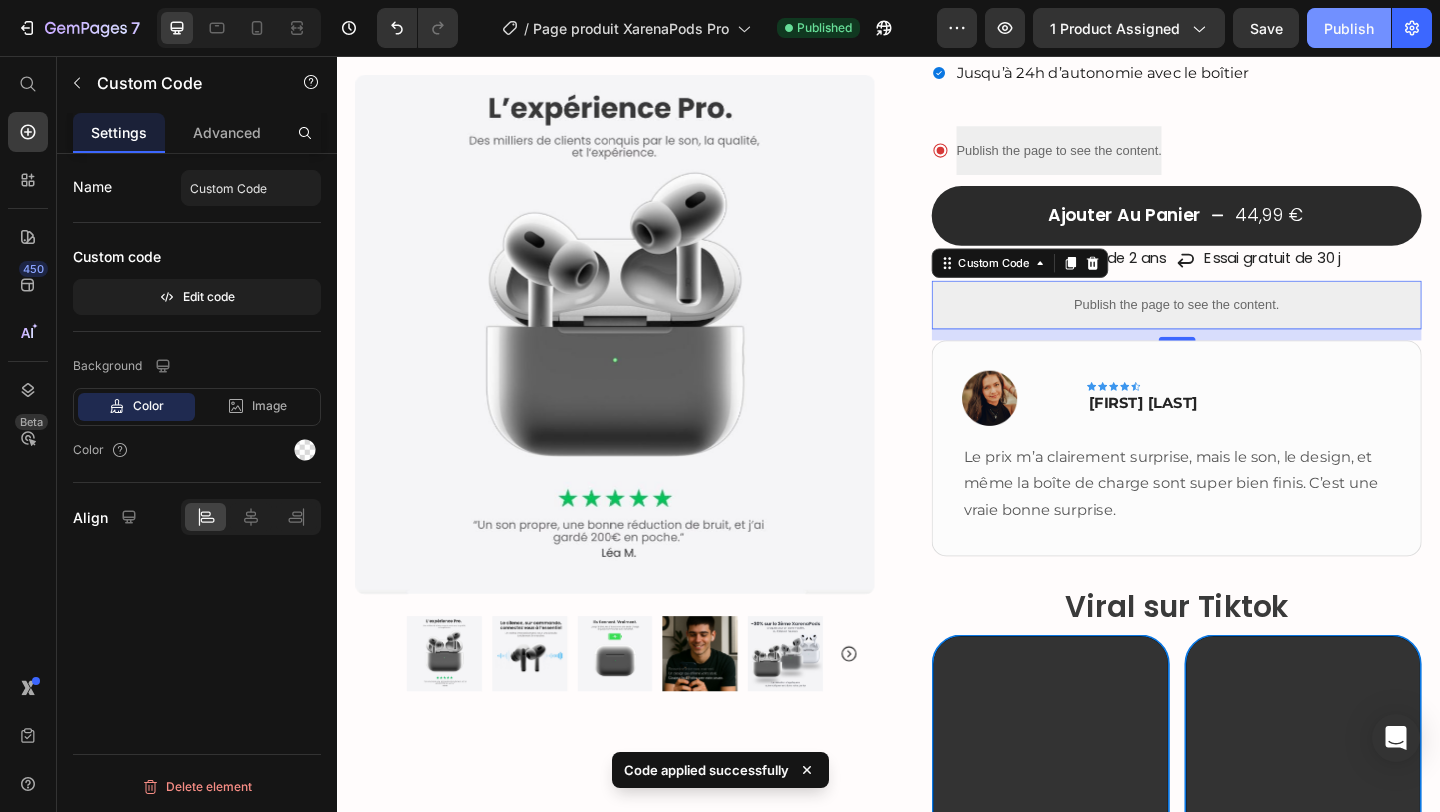 click on "Publish" at bounding box center [1349, 28] 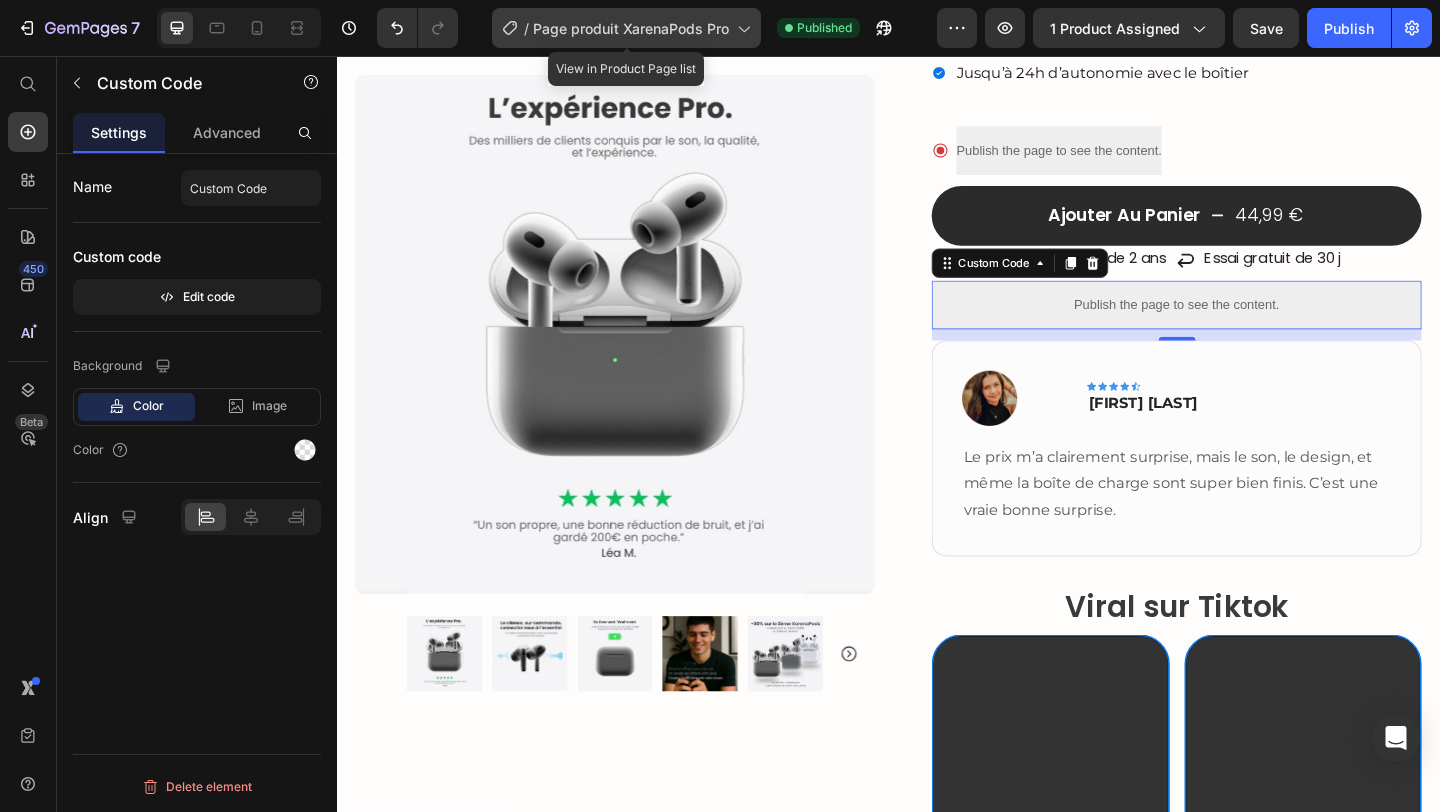 click on "/  Page produit XarenaPods Pro" 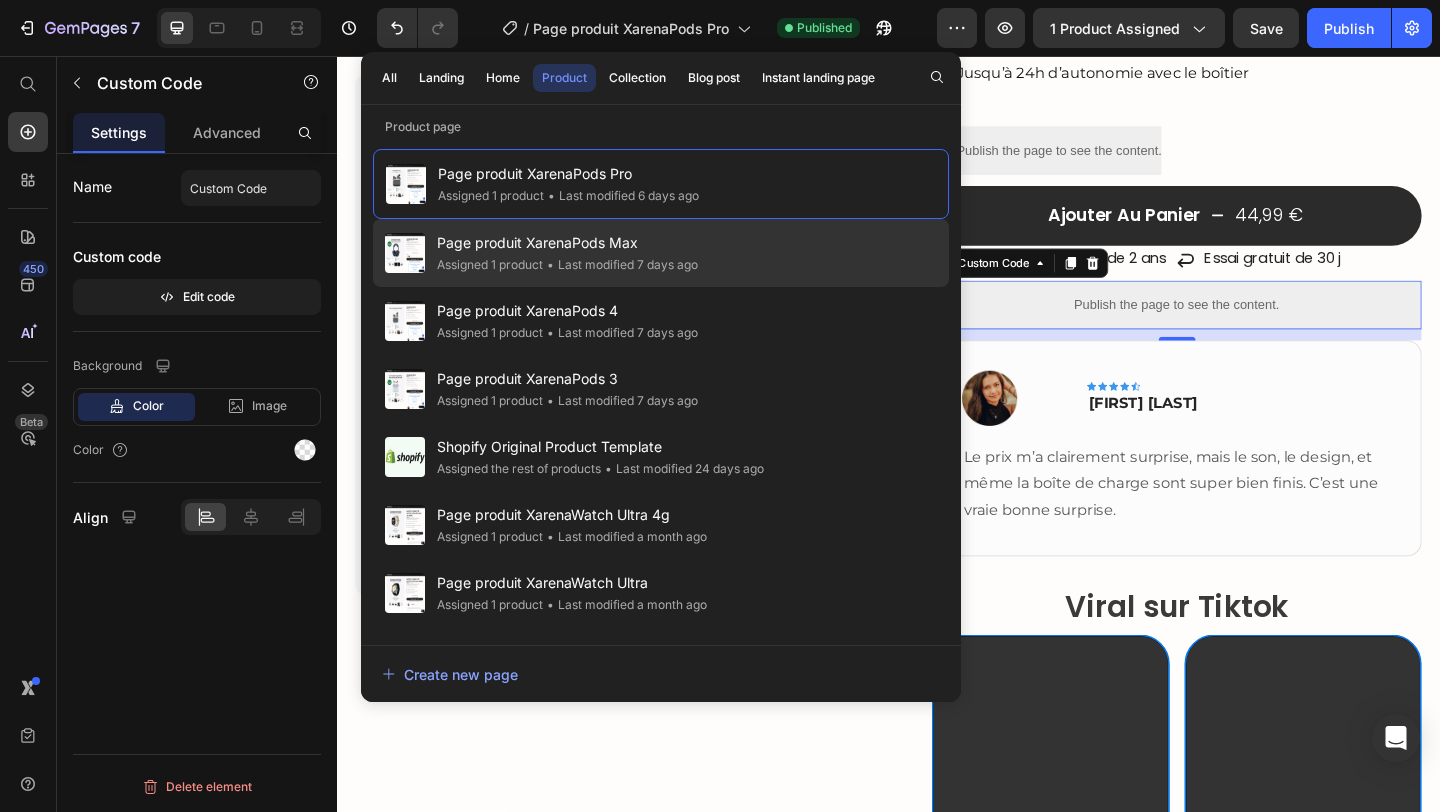 click on "Page produit XarenaPods Max Assigned 1 product • Last modified 7 days ago" 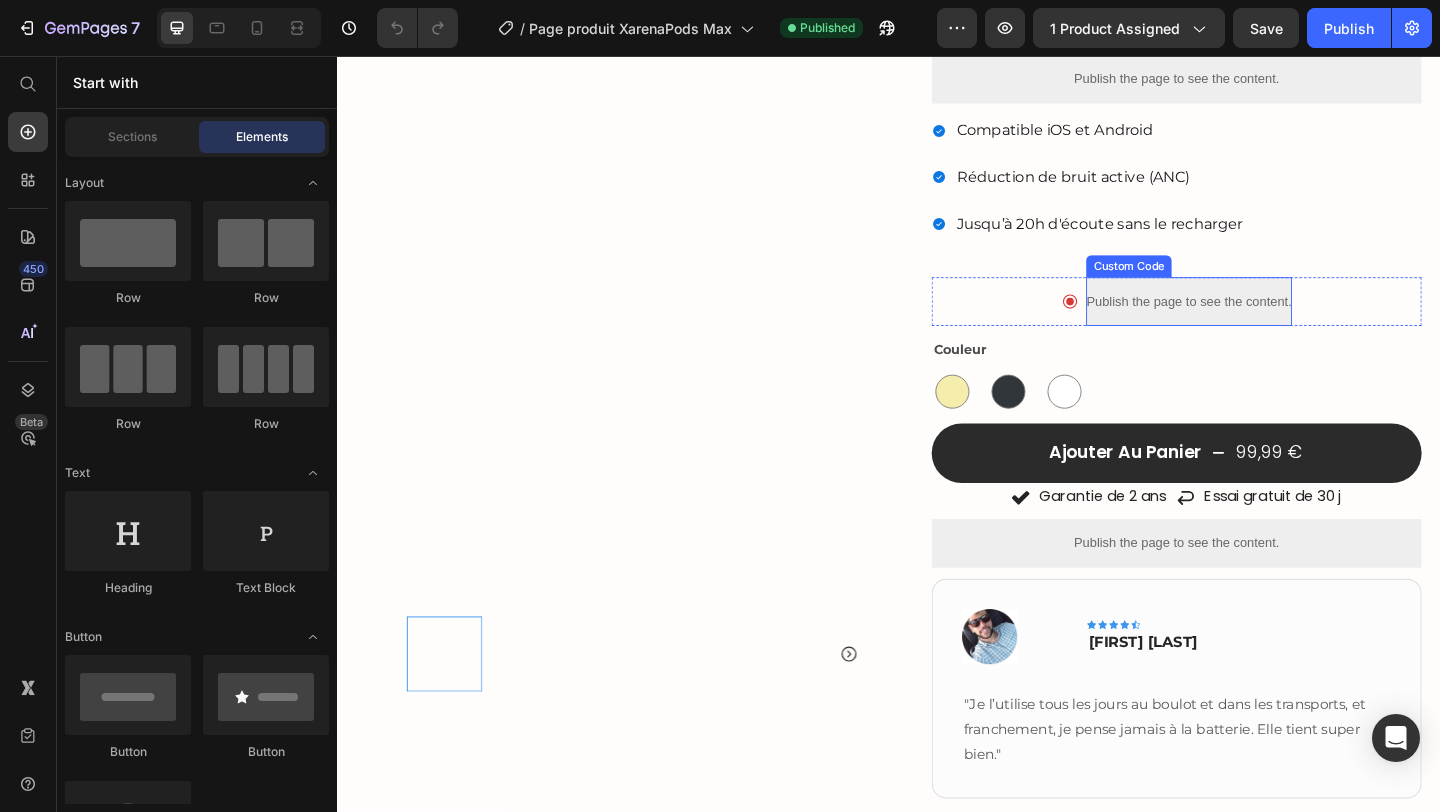 scroll, scrollTop: 267, scrollLeft: 0, axis: vertical 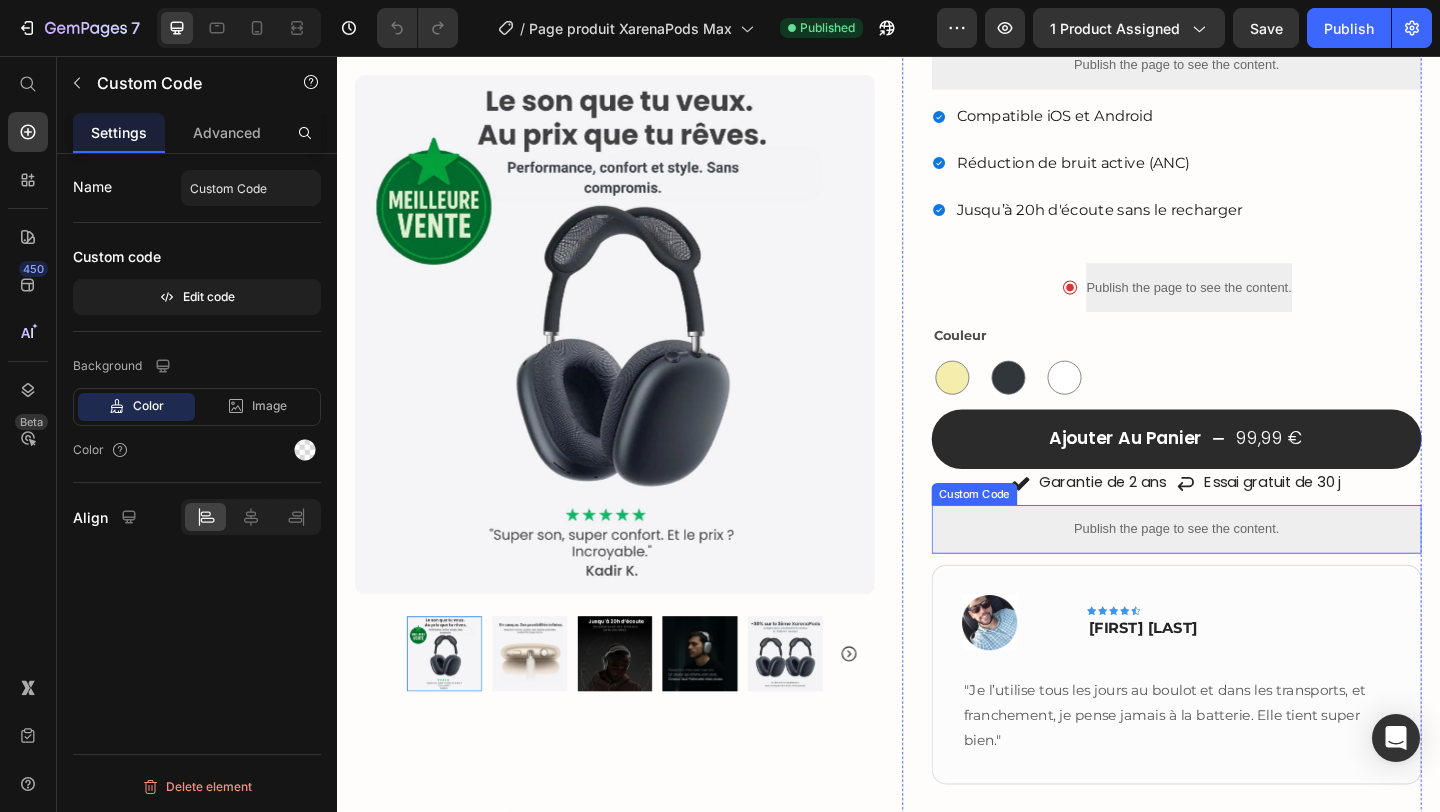 click on "Publish the page to see the content." at bounding box center (1250, 570) 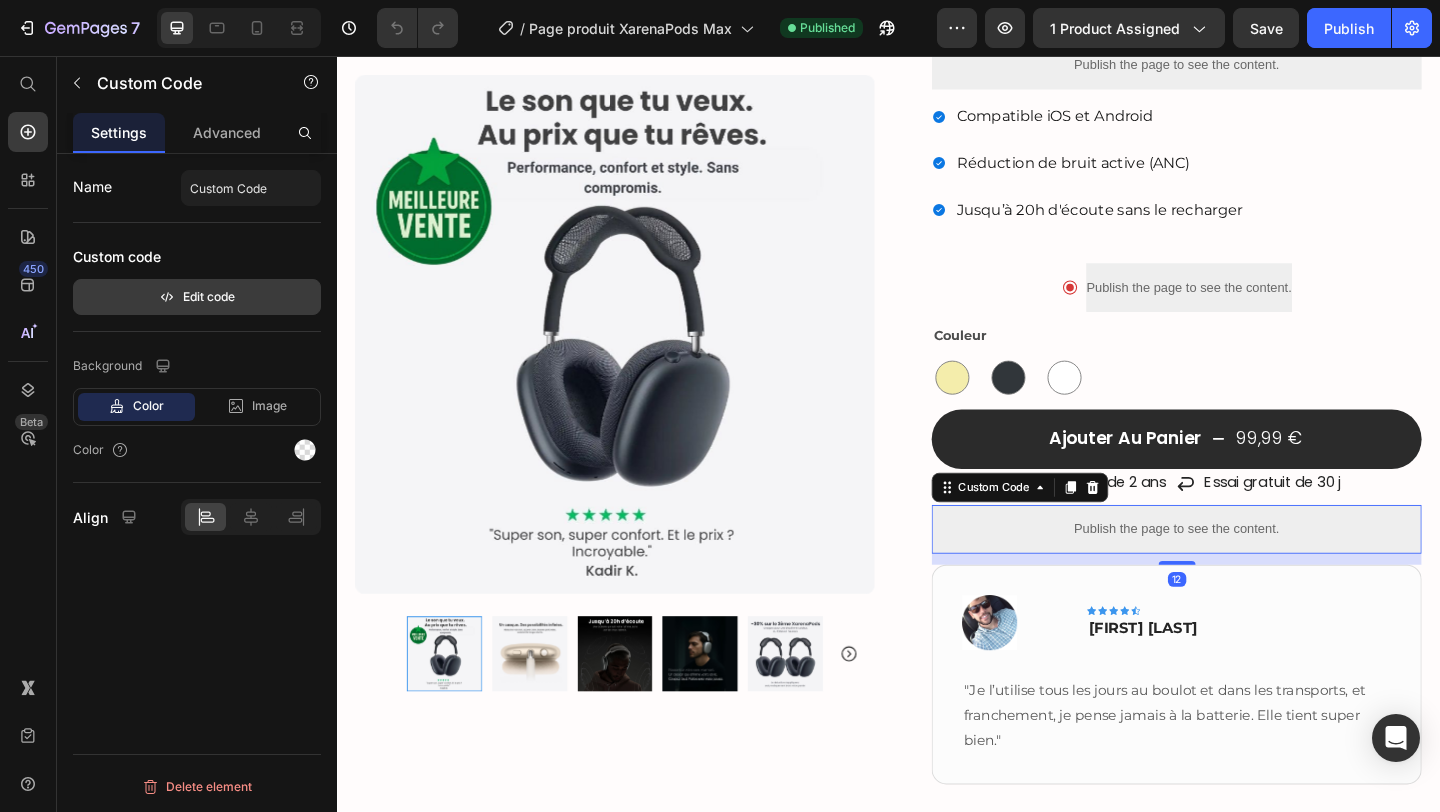 click on "Edit code" at bounding box center (197, 297) 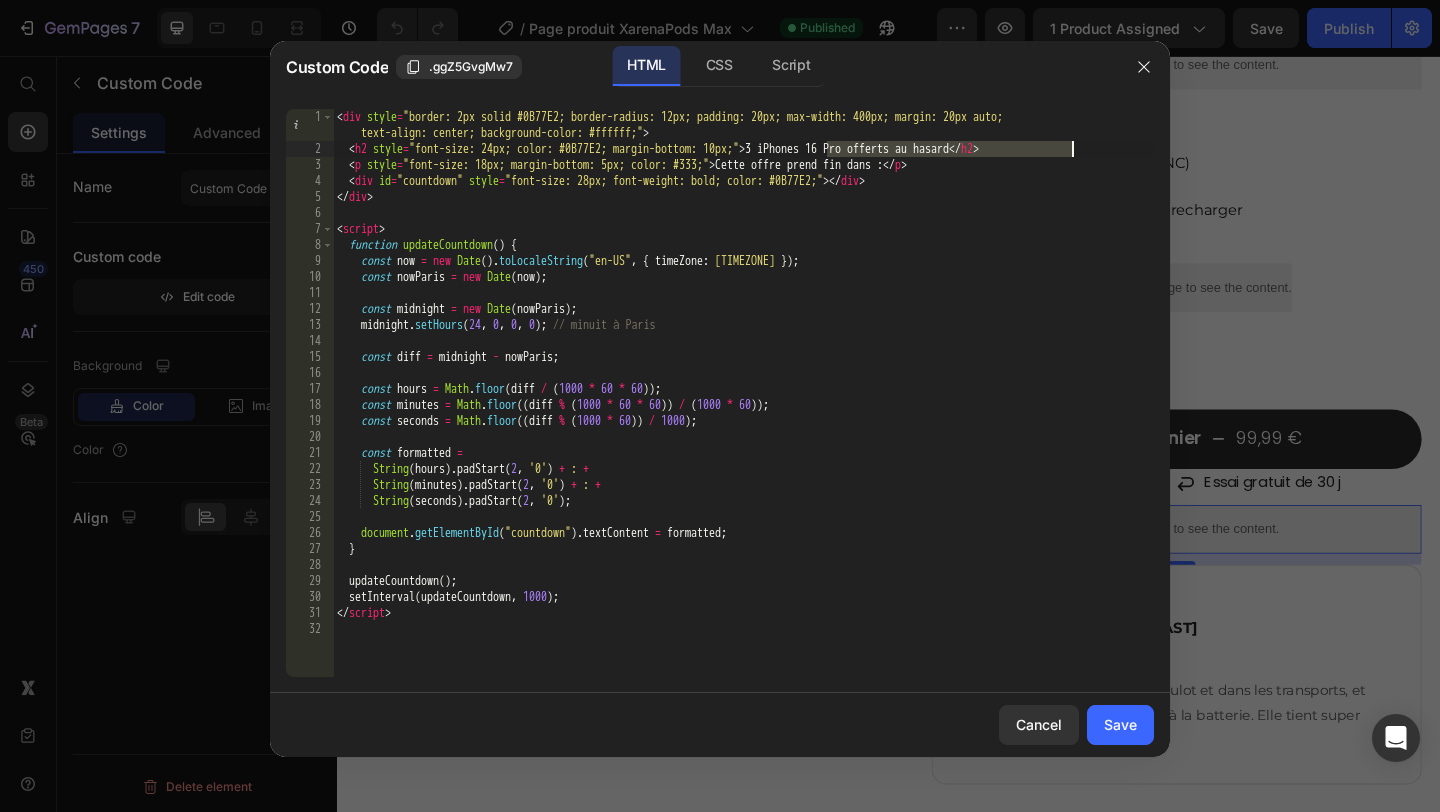 drag, startPoint x: 829, startPoint y: 144, endPoint x: 1071, endPoint y: 144, distance: 242 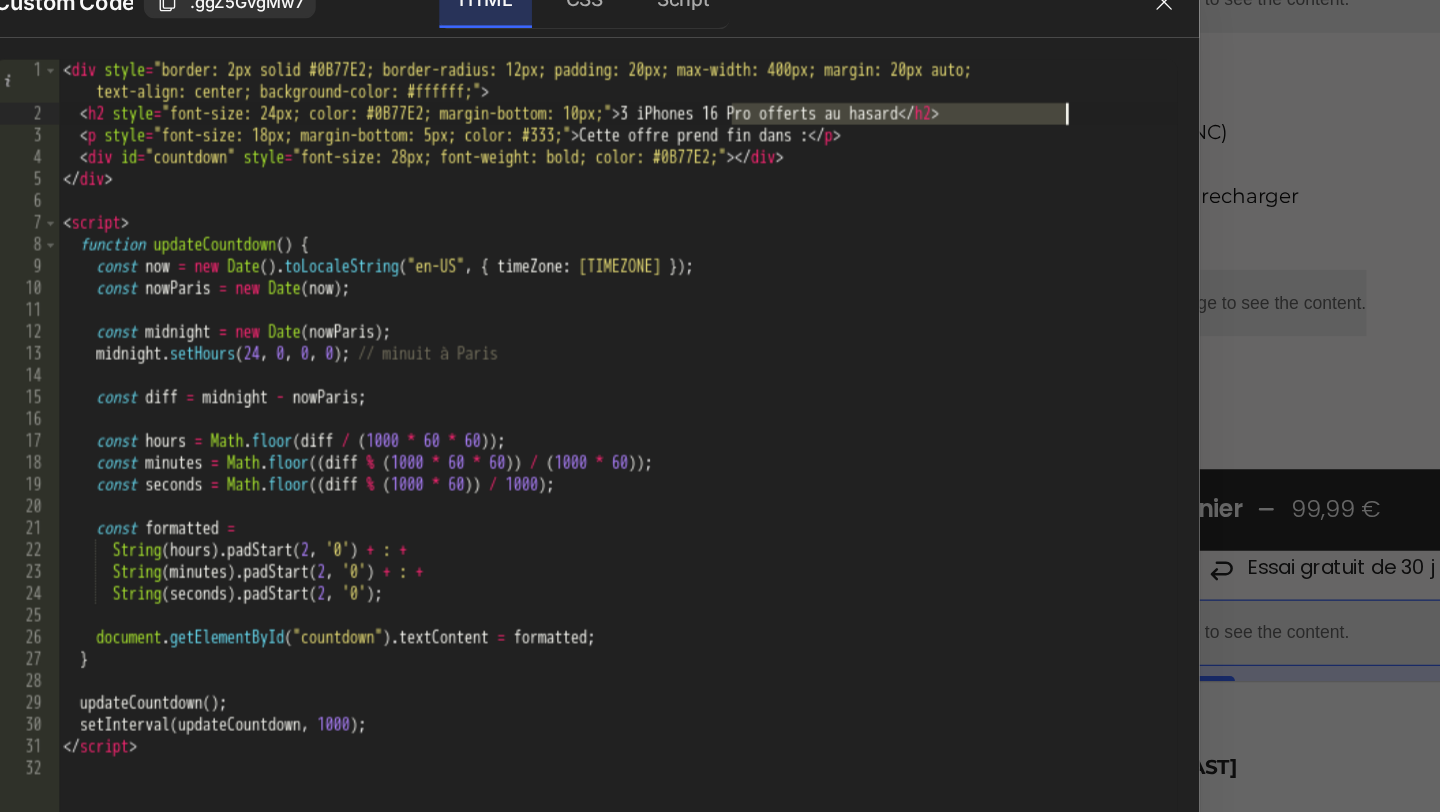 paste on "mois spotify" 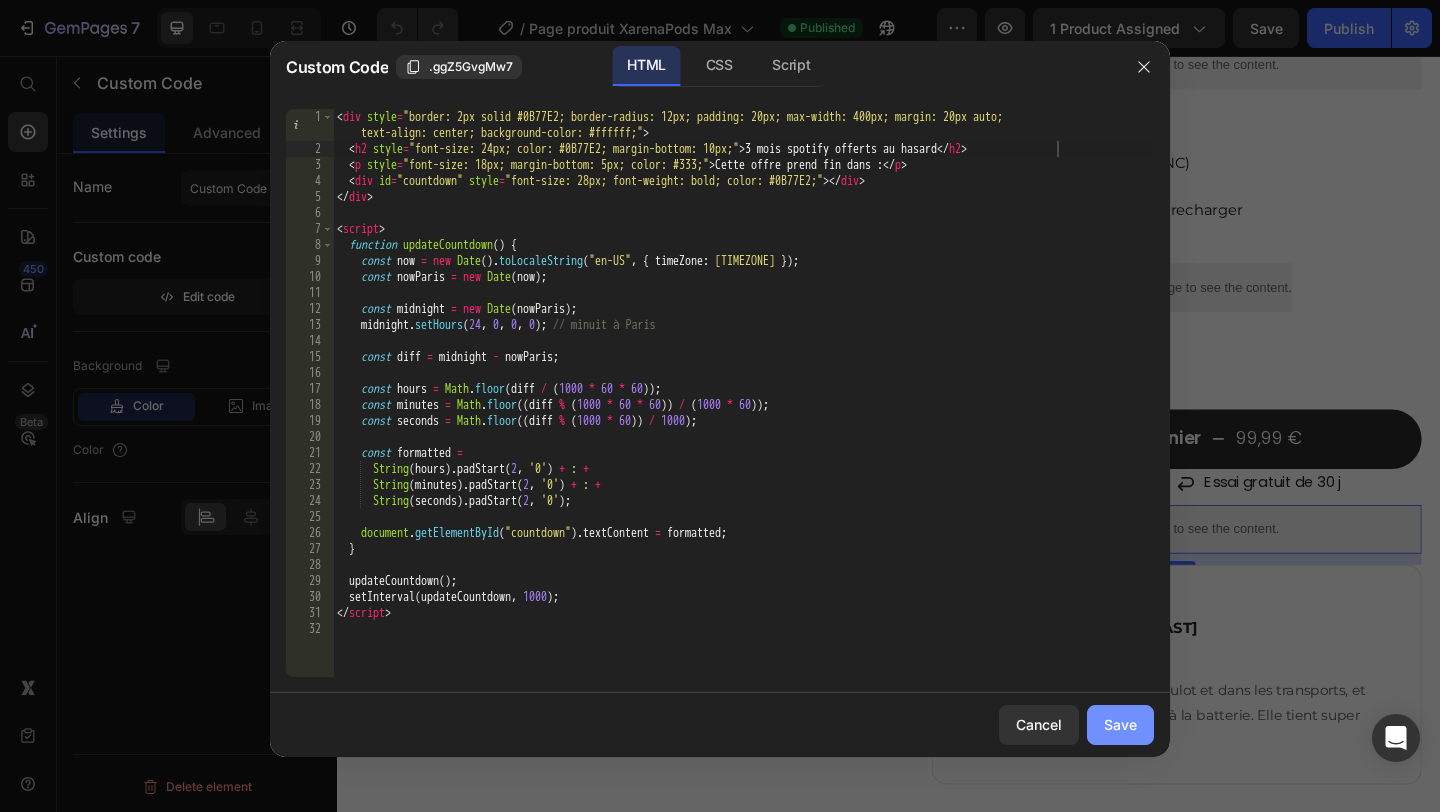 click on "Save" at bounding box center [1120, 724] 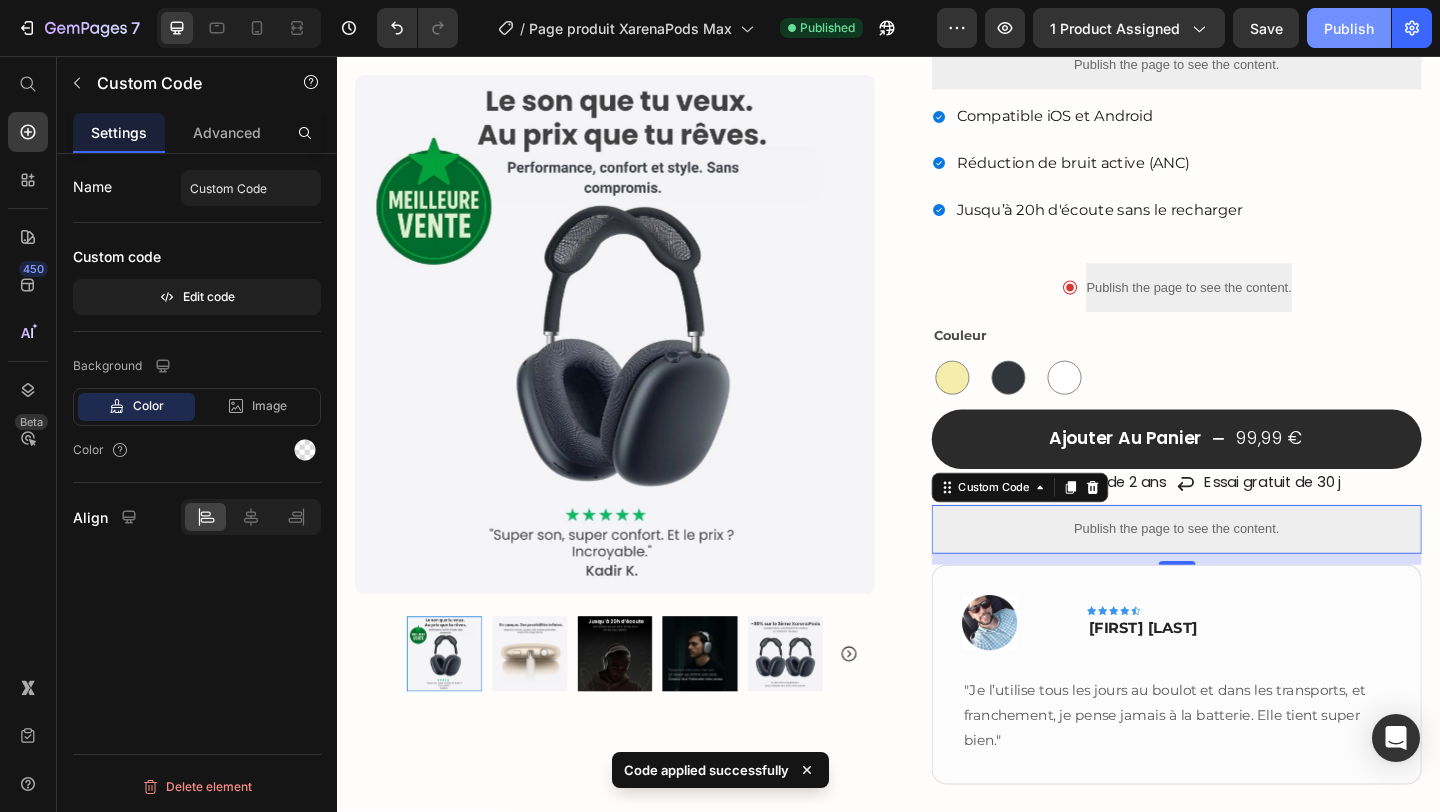 click on "Publish" at bounding box center (1349, 28) 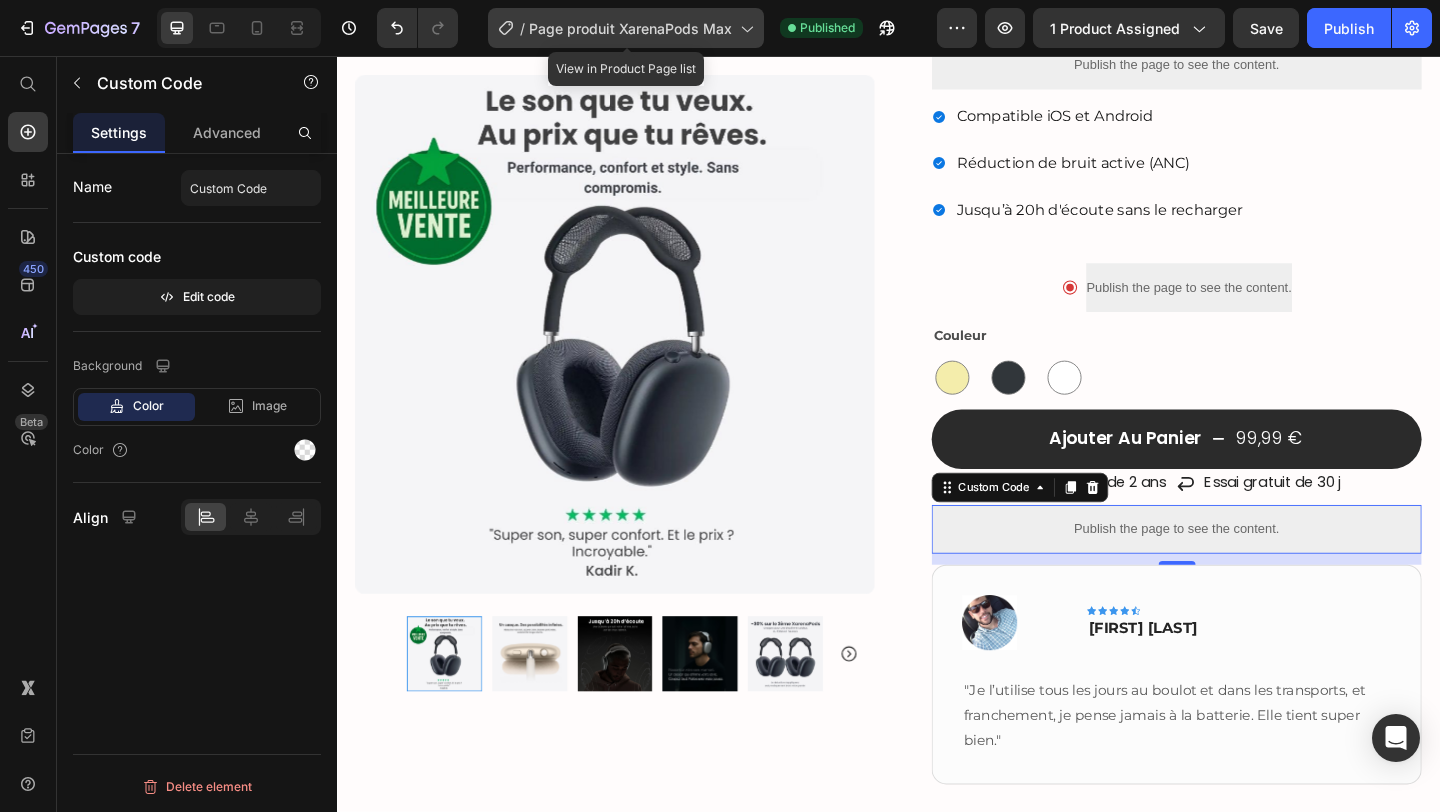 click on "Page produit XarenaPods Max" at bounding box center (630, 28) 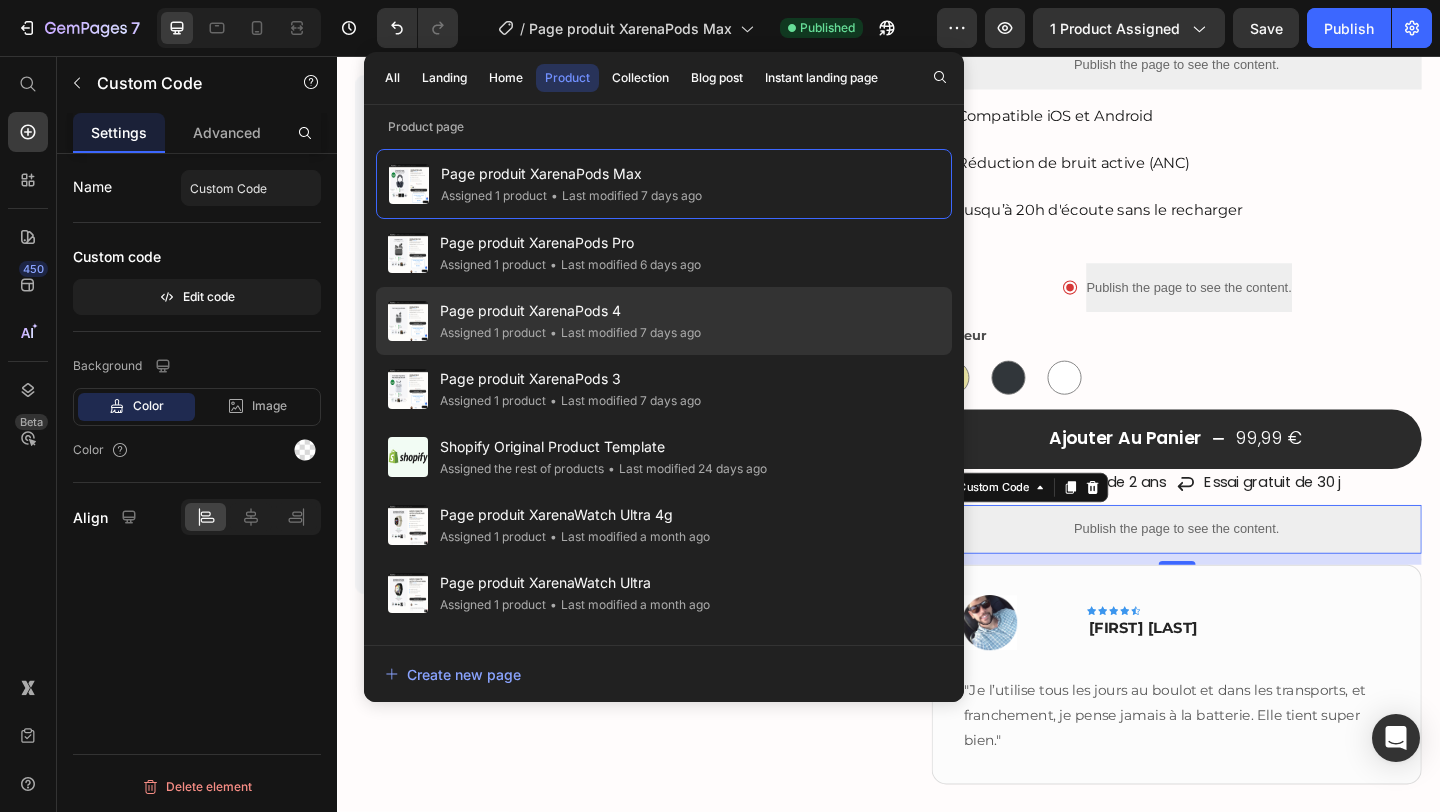 click on "• Last modified 7 days ago" 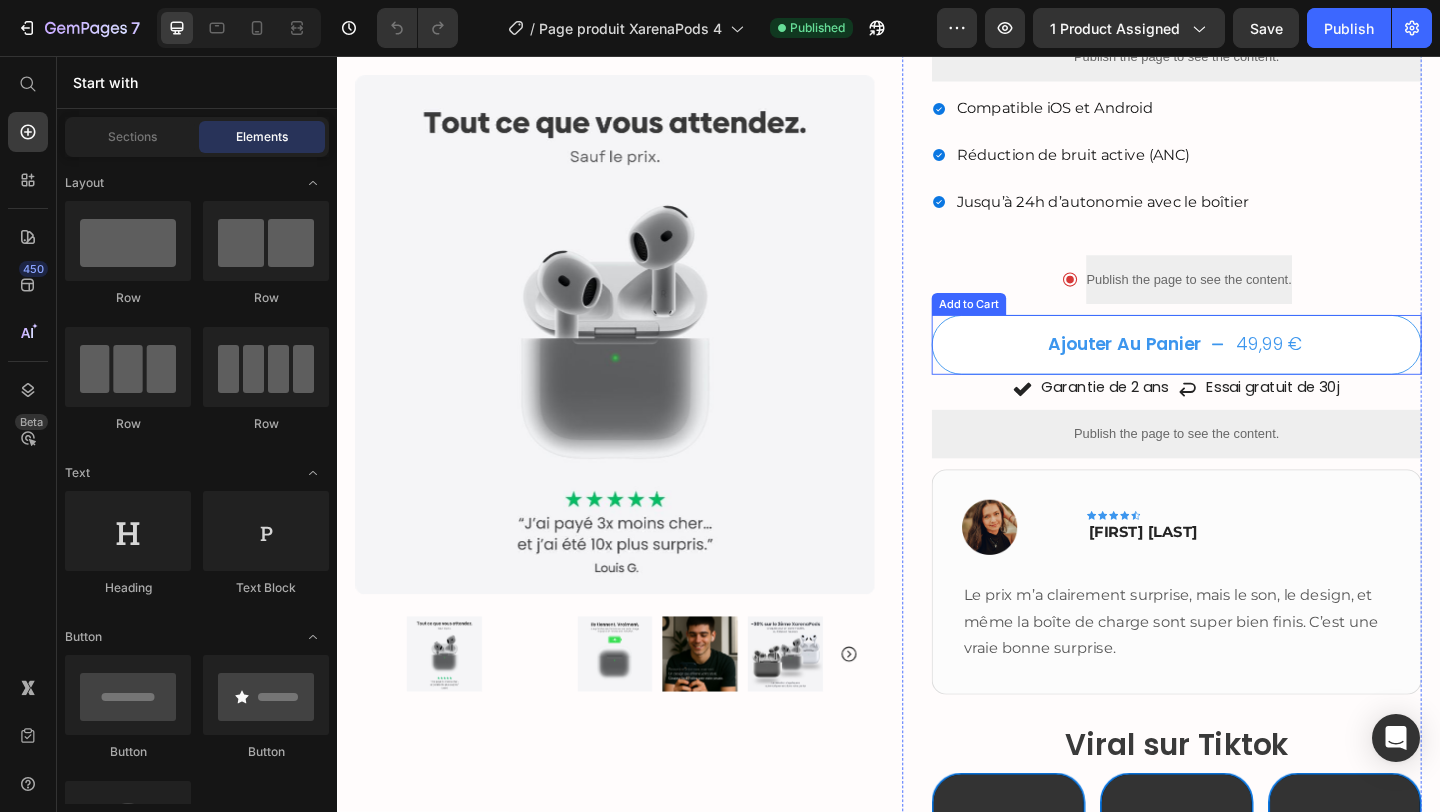 scroll, scrollTop: 289, scrollLeft: 0, axis: vertical 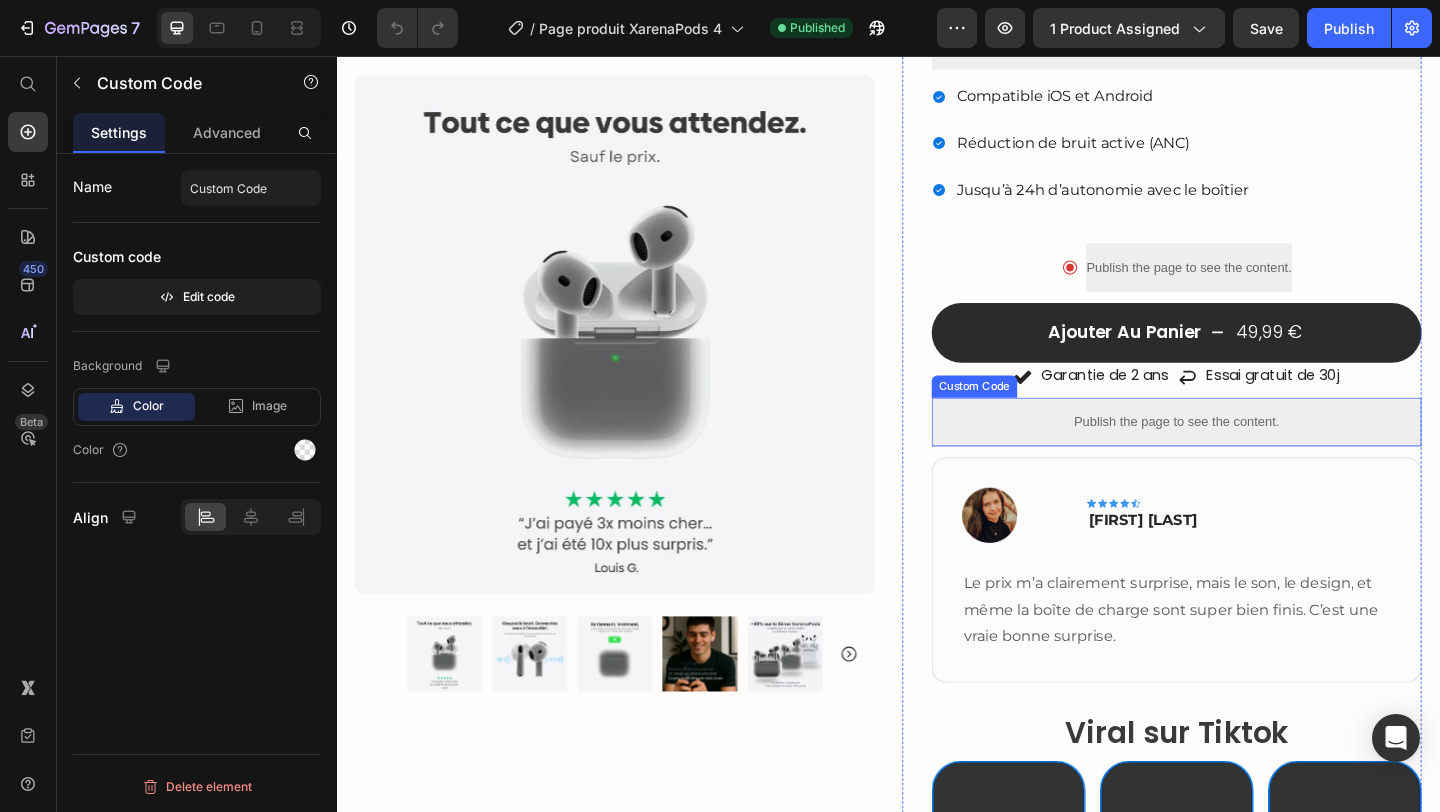 click on "Publish the page to see the content." at bounding box center [1250, 453] 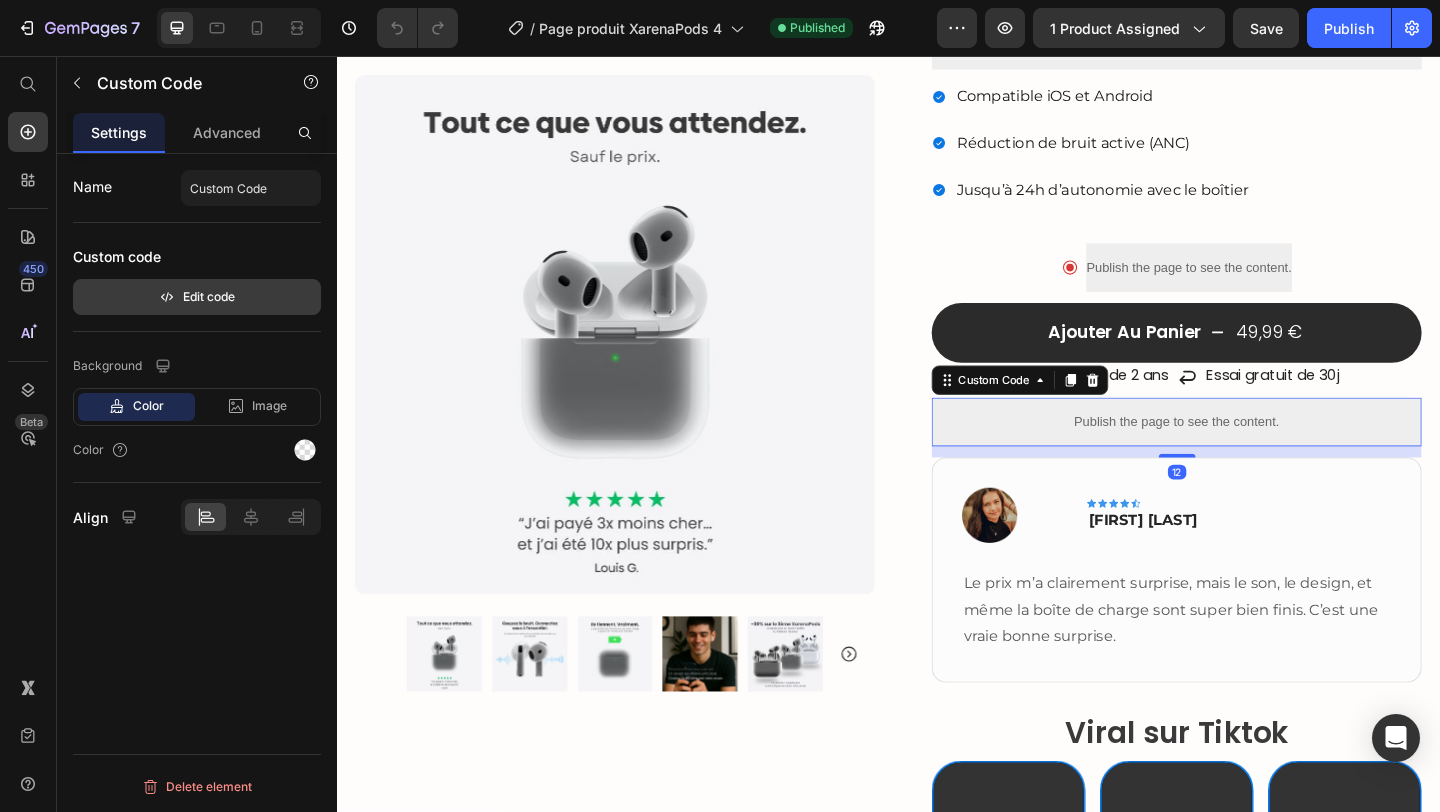 click on "Edit code" at bounding box center (197, 297) 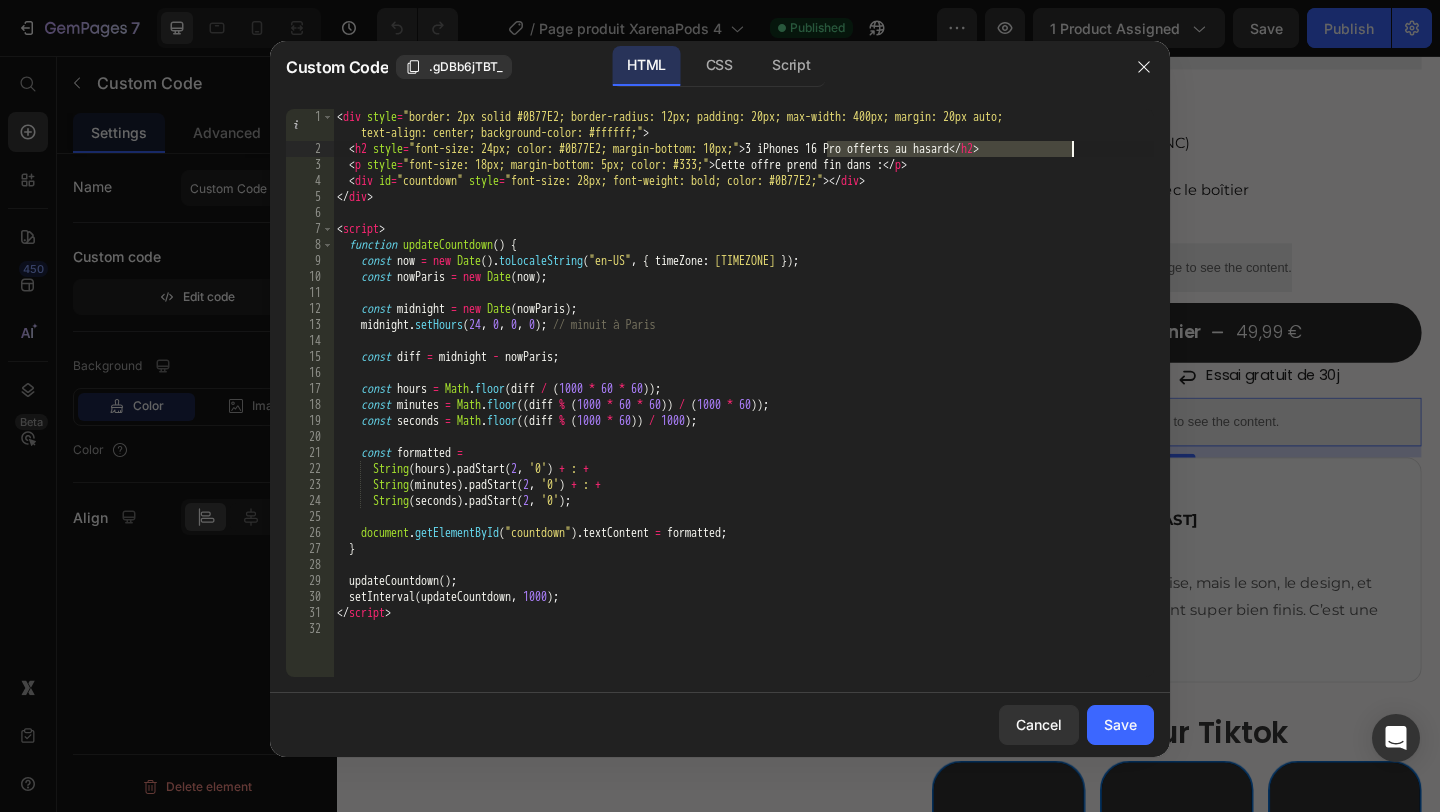drag, startPoint x: 829, startPoint y: 151, endPoint x: 1074, endPoint y: 151, distance: 245 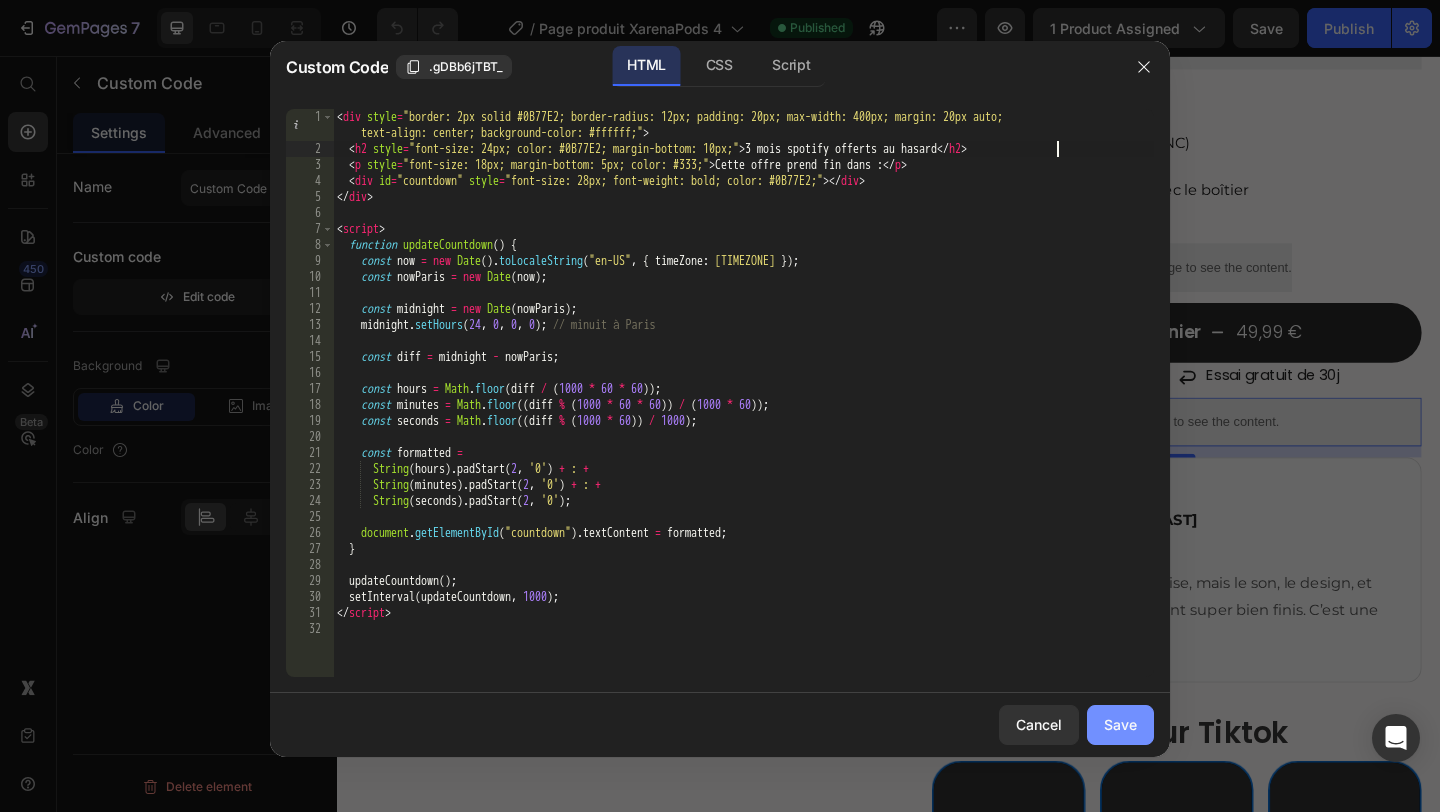 click on "Save" at bounding box center [1120, 724] 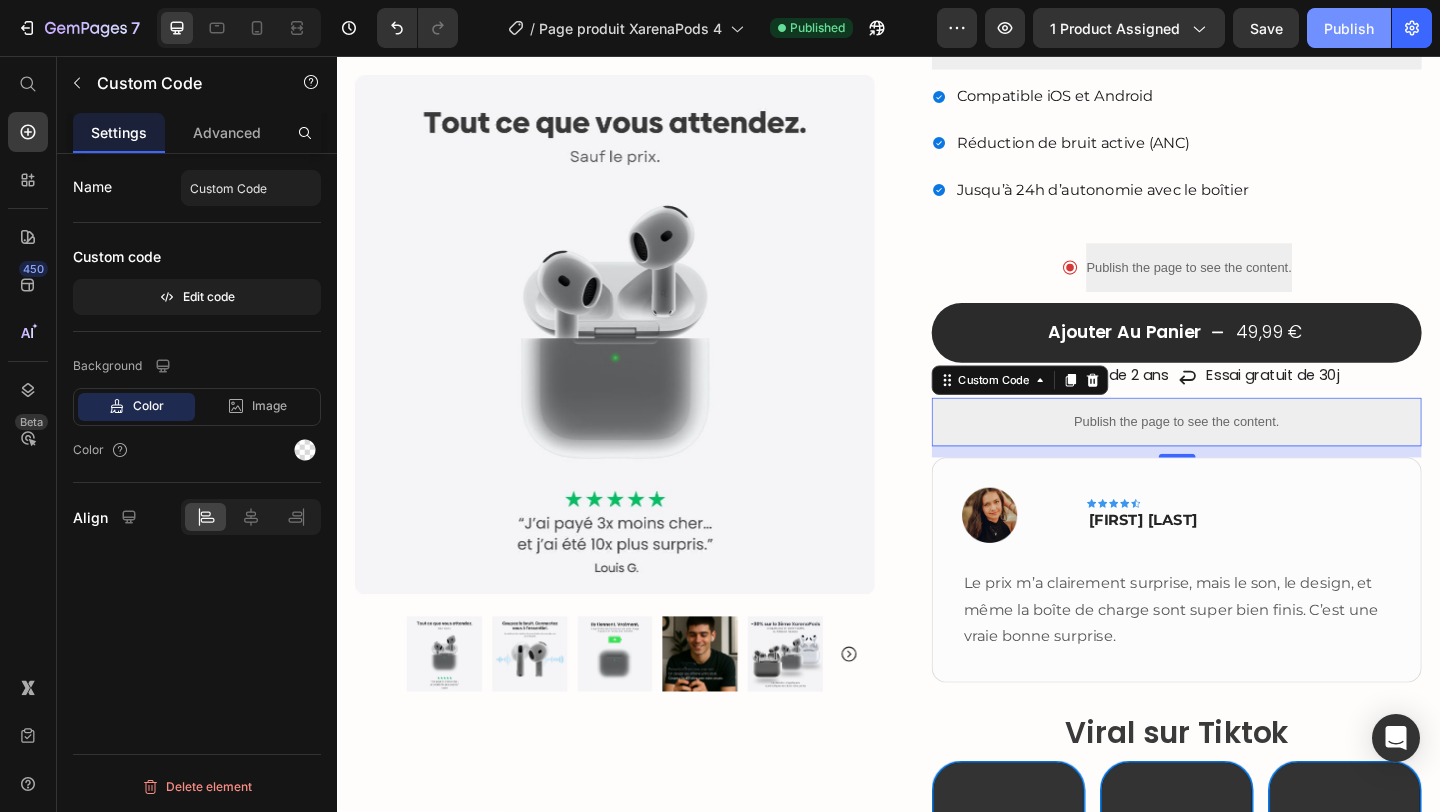 click on "Publish" at bounding box center (1349, 28) 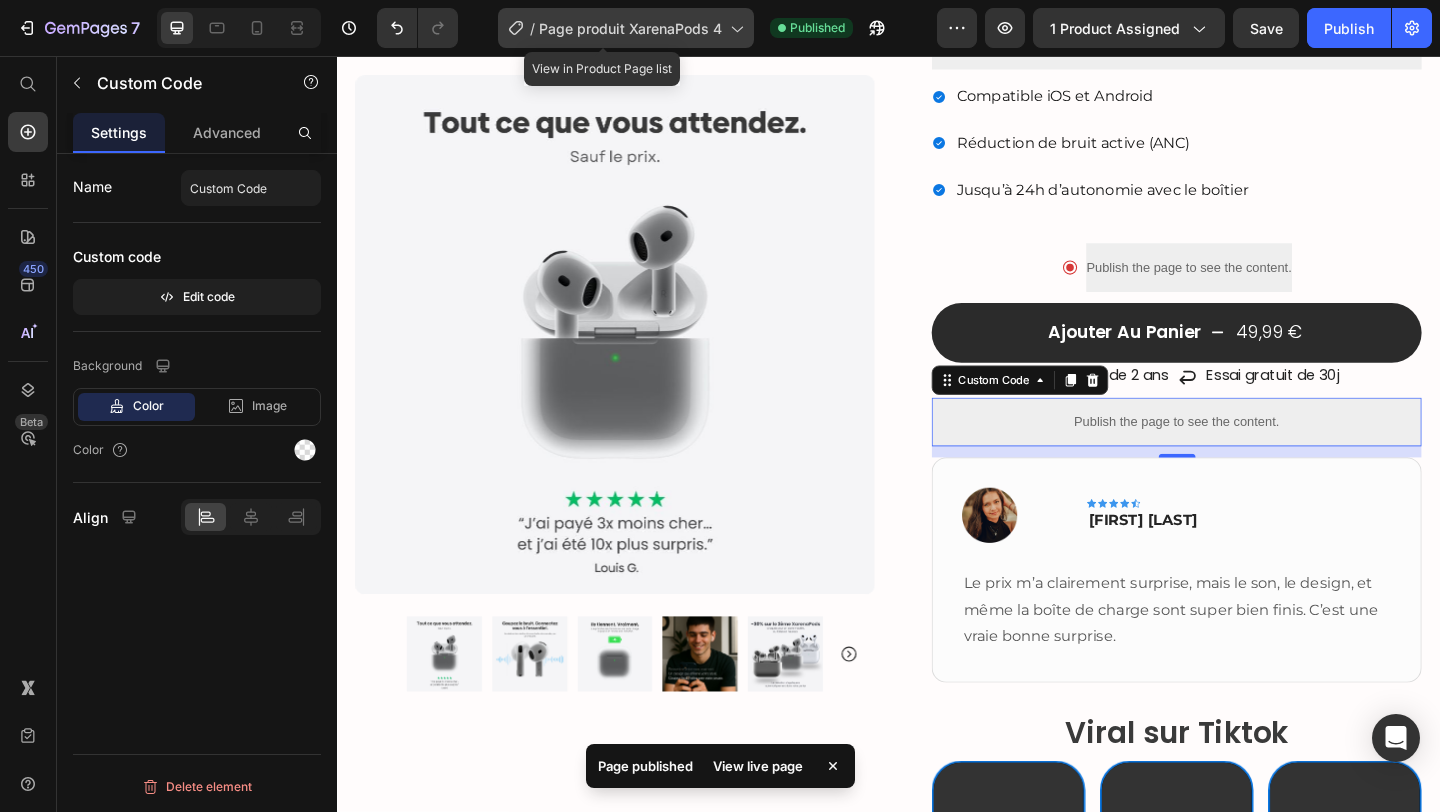 click on "Page produit XarenaPods 4" at bounding box center [630, 28] 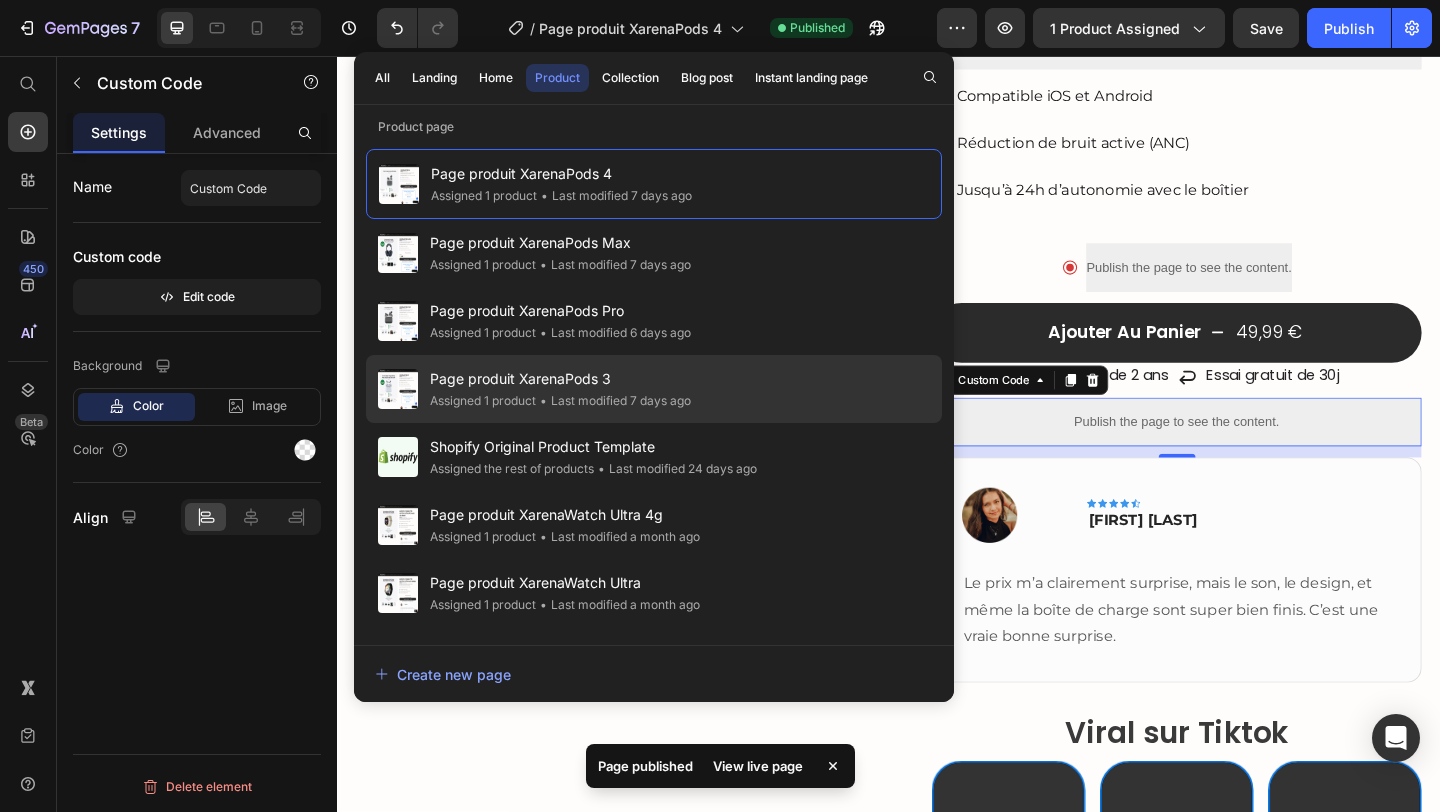 click on "Page produit XarenaPods 3 Assigned 1 product • Last modified 7 days ago" 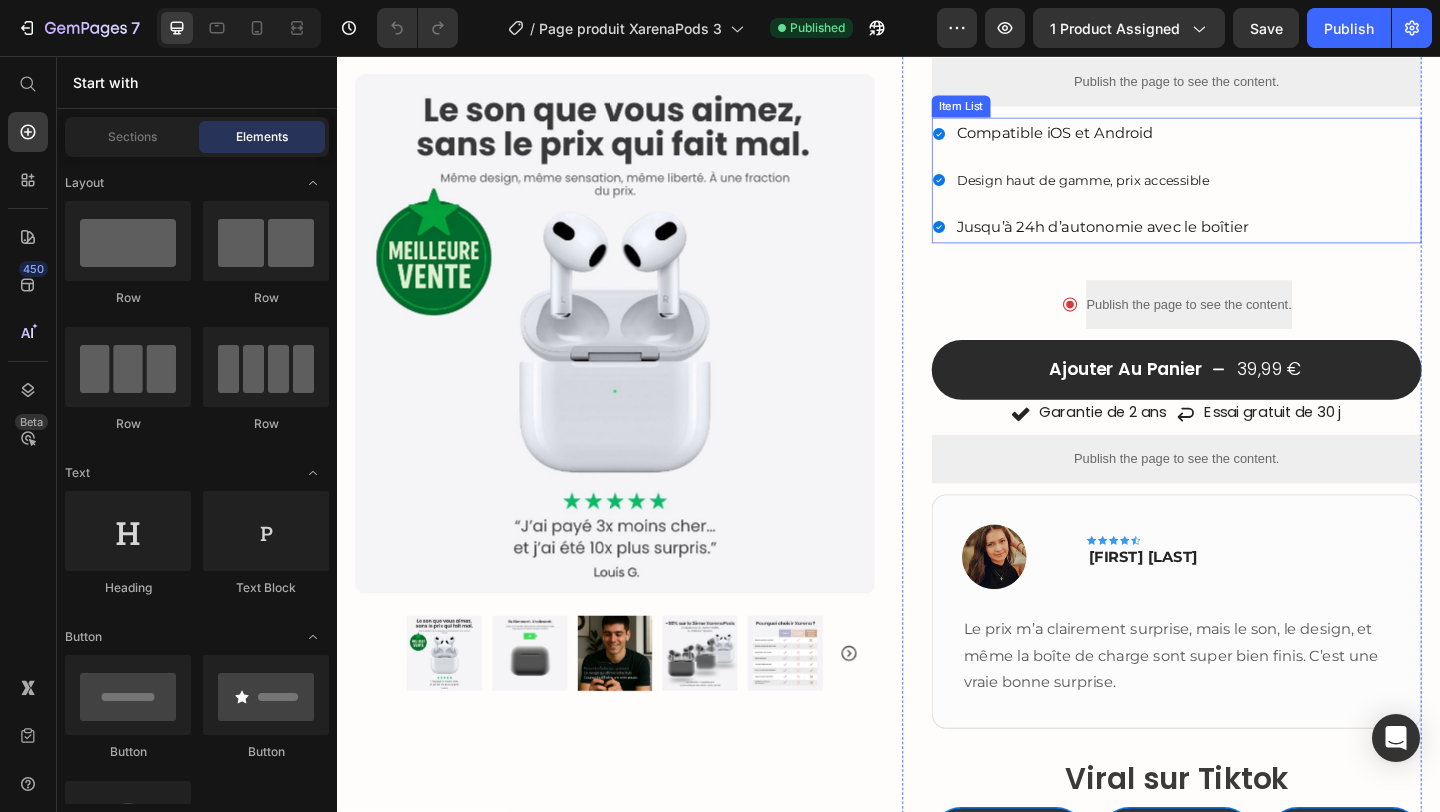 scroll, scrollTop: 249, scrollLeft: 0, axis: vertical 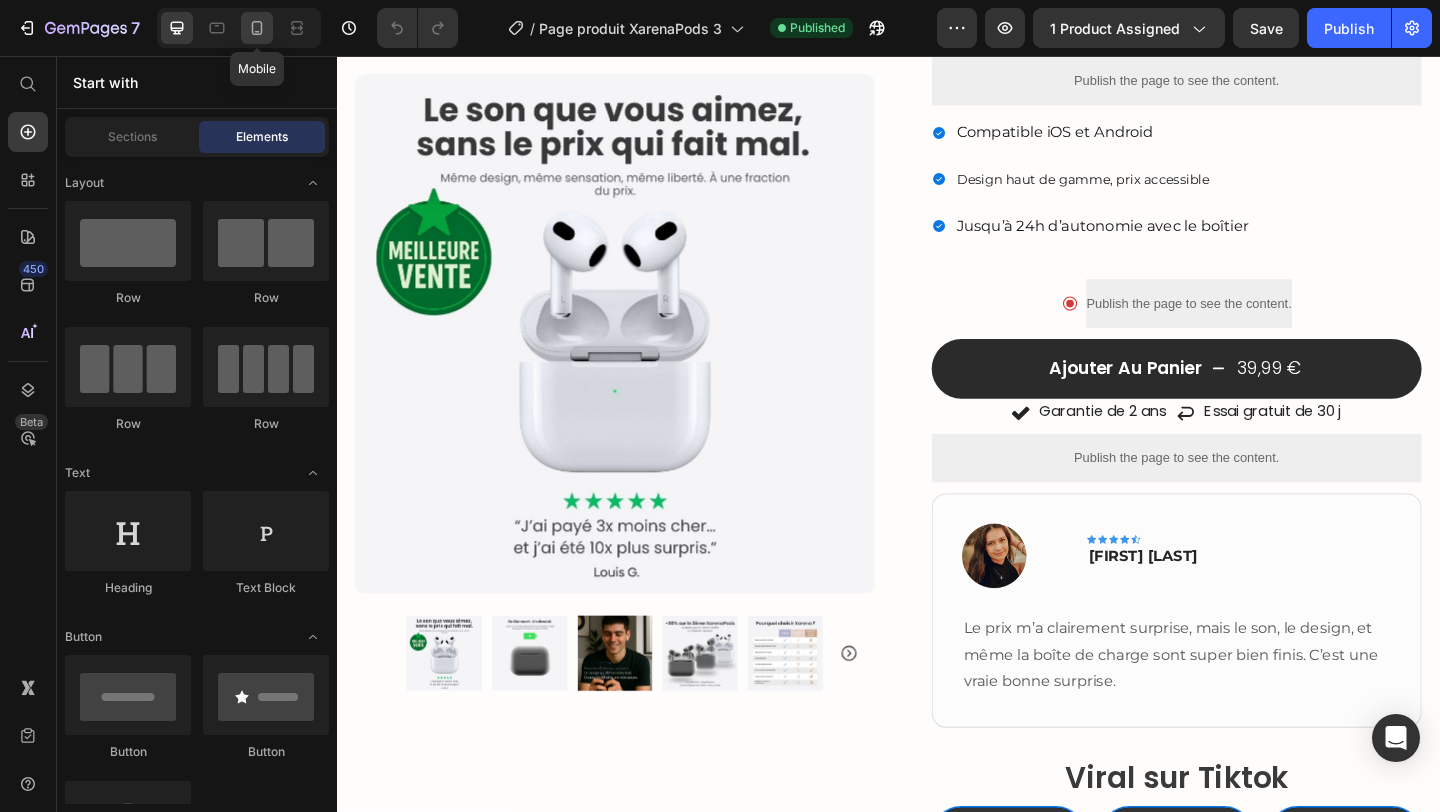 click 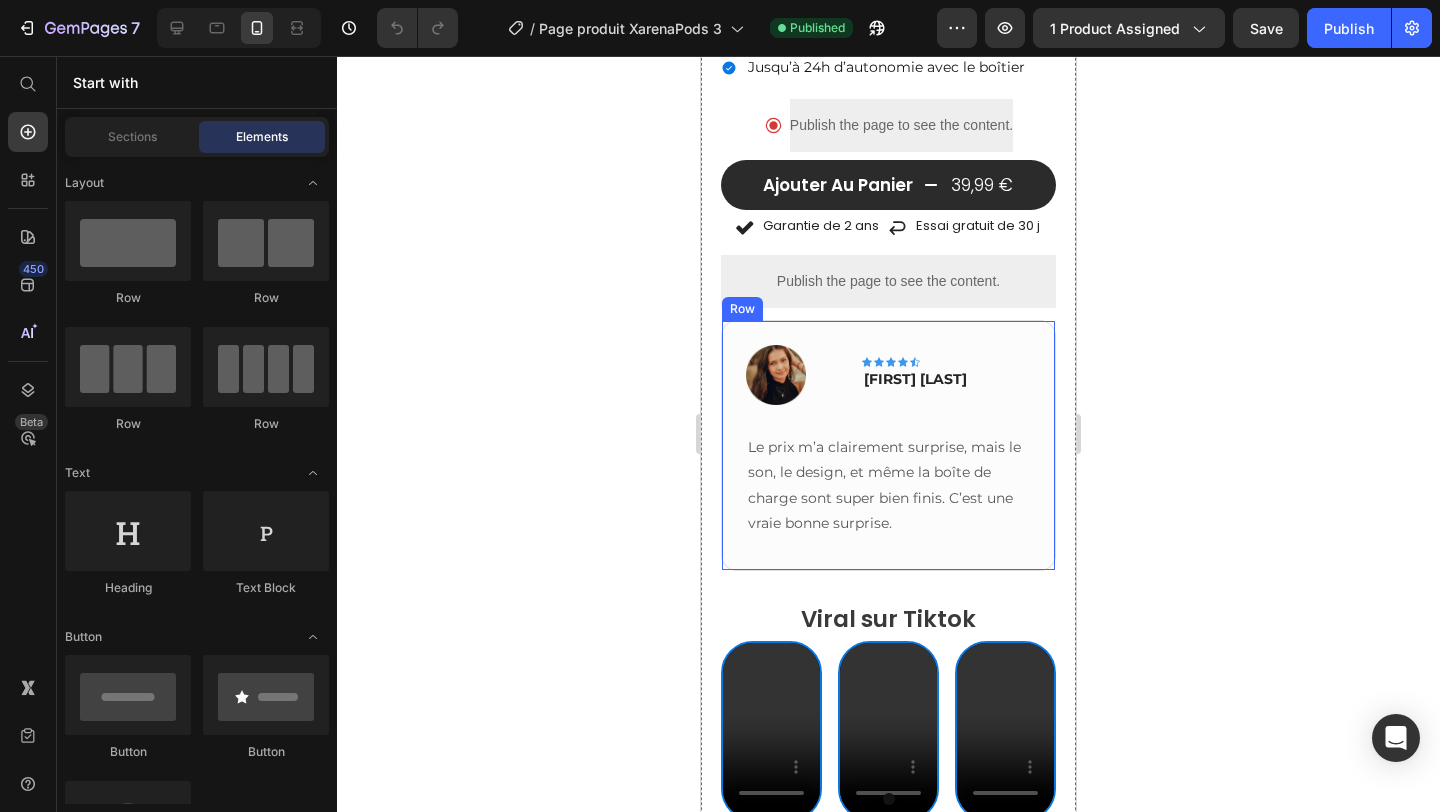 scroll, scrollTop: 845, scrollLeft: 0, axis: vertical 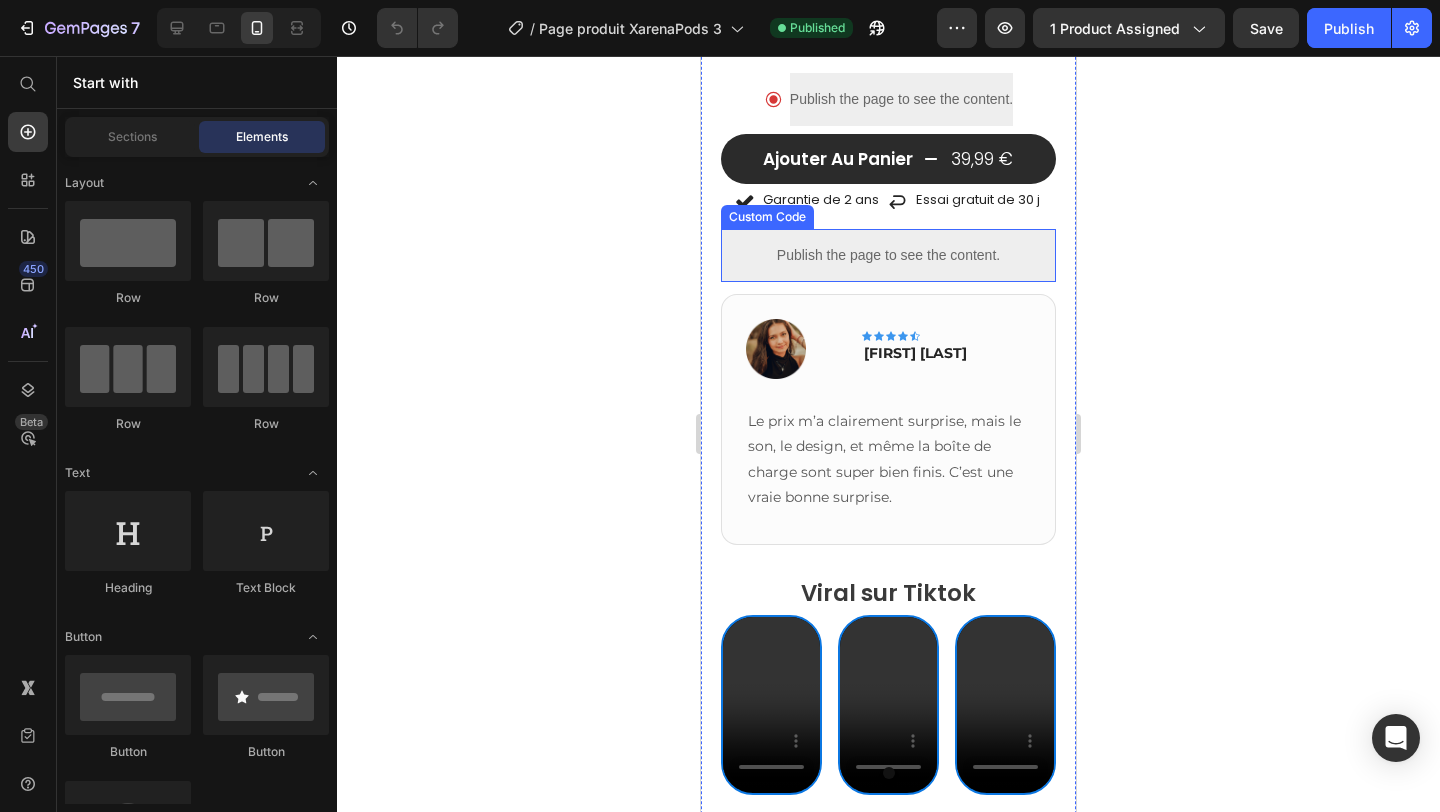 click on "Publish the page to see the content." at bounding box center [888, 255] 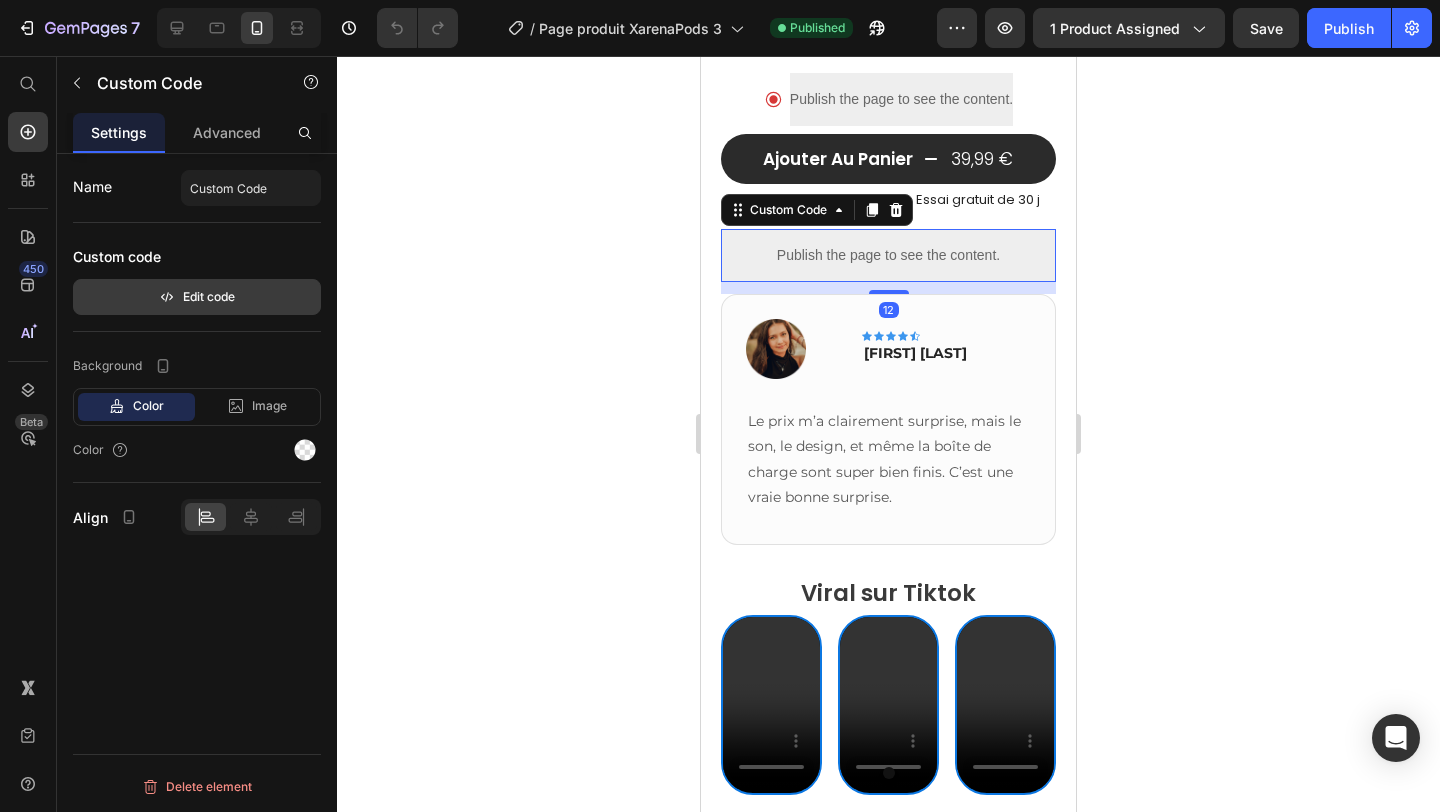 click on "Edit code" at bounding box center (197, 297) 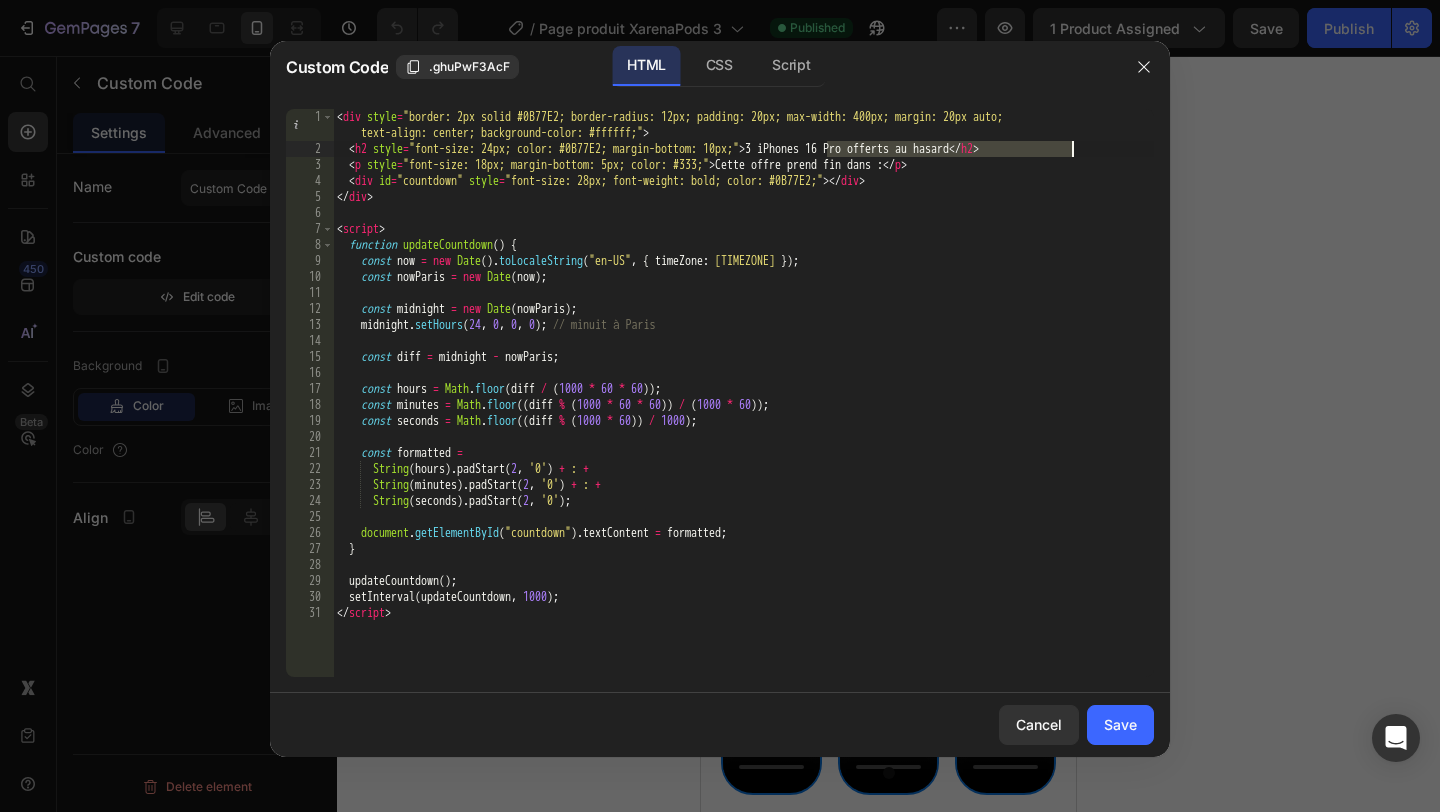 drag, startPoint x: 830, startPoint y: 149, endPoint x: 1072, endPoint y: 155, distance: 242.07437 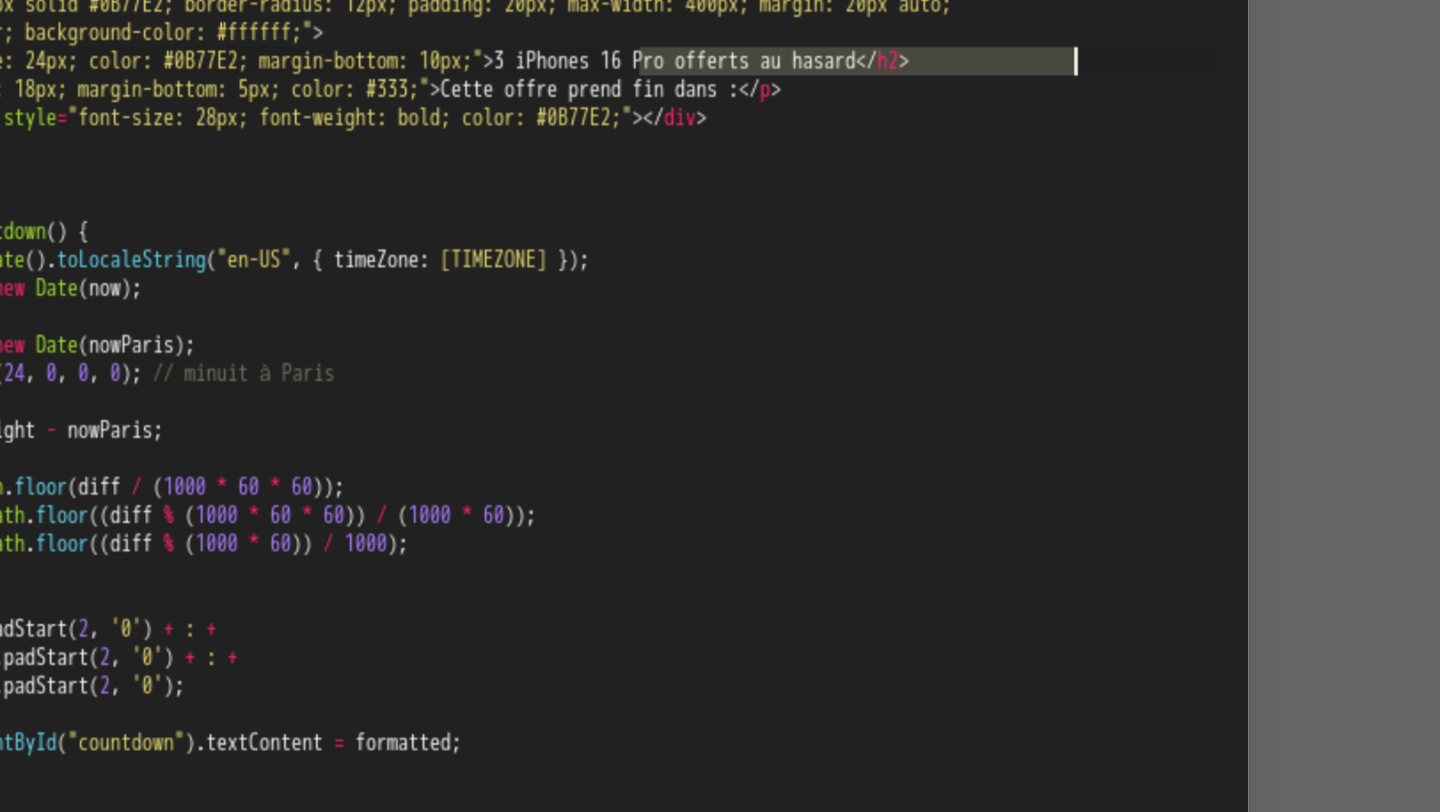 paste on "mois spotify" 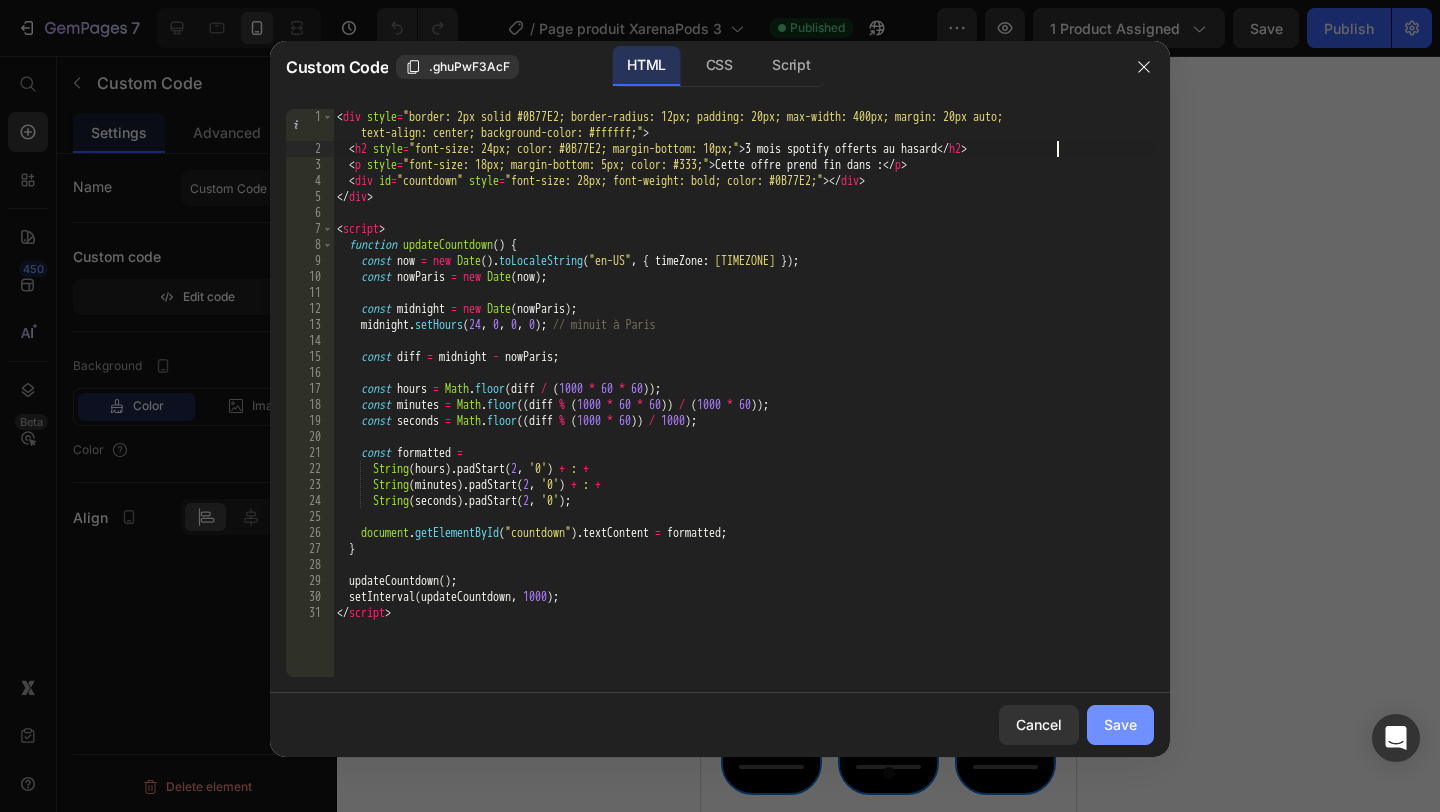 click on "Save" 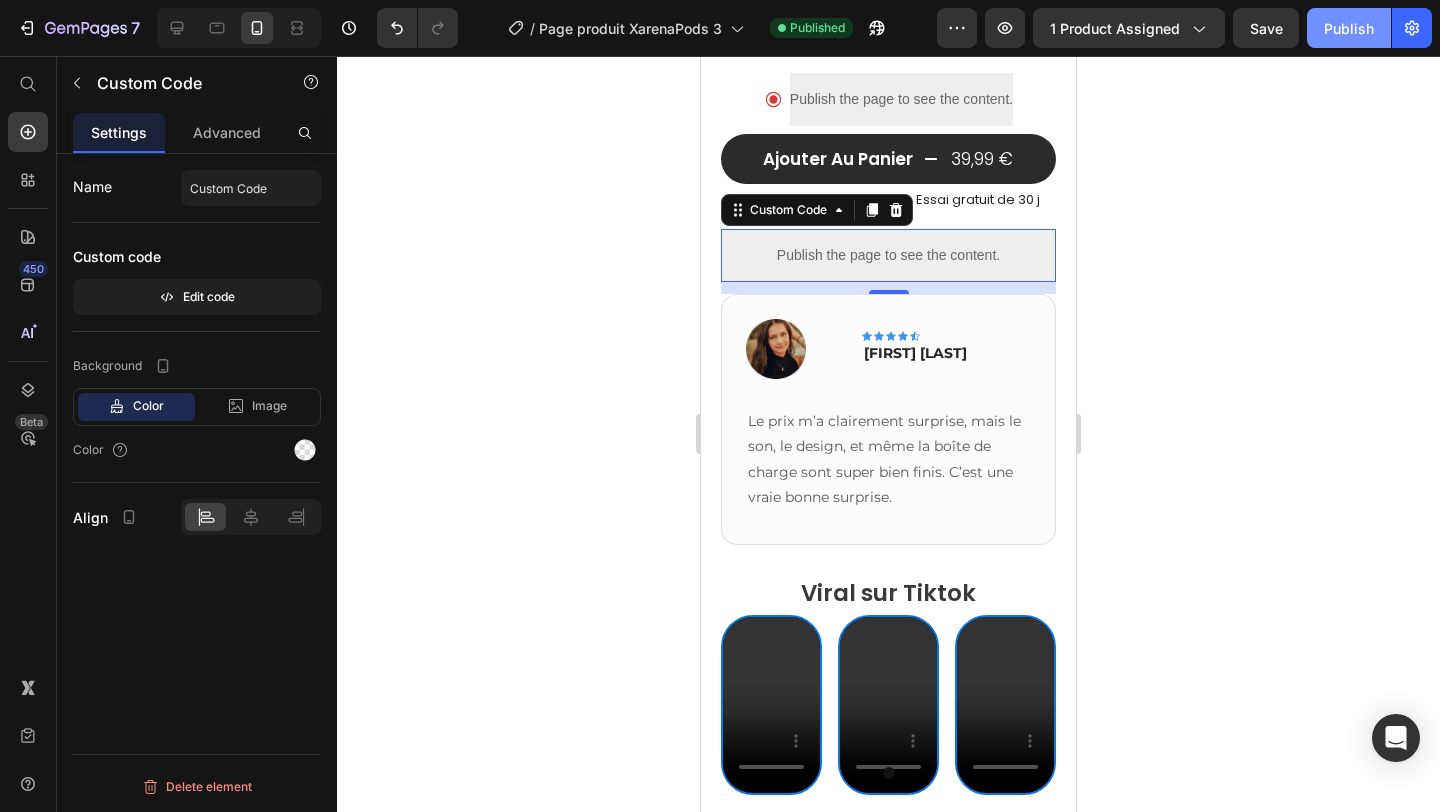 click on "Publish" at bounding box center [1349, 28] 